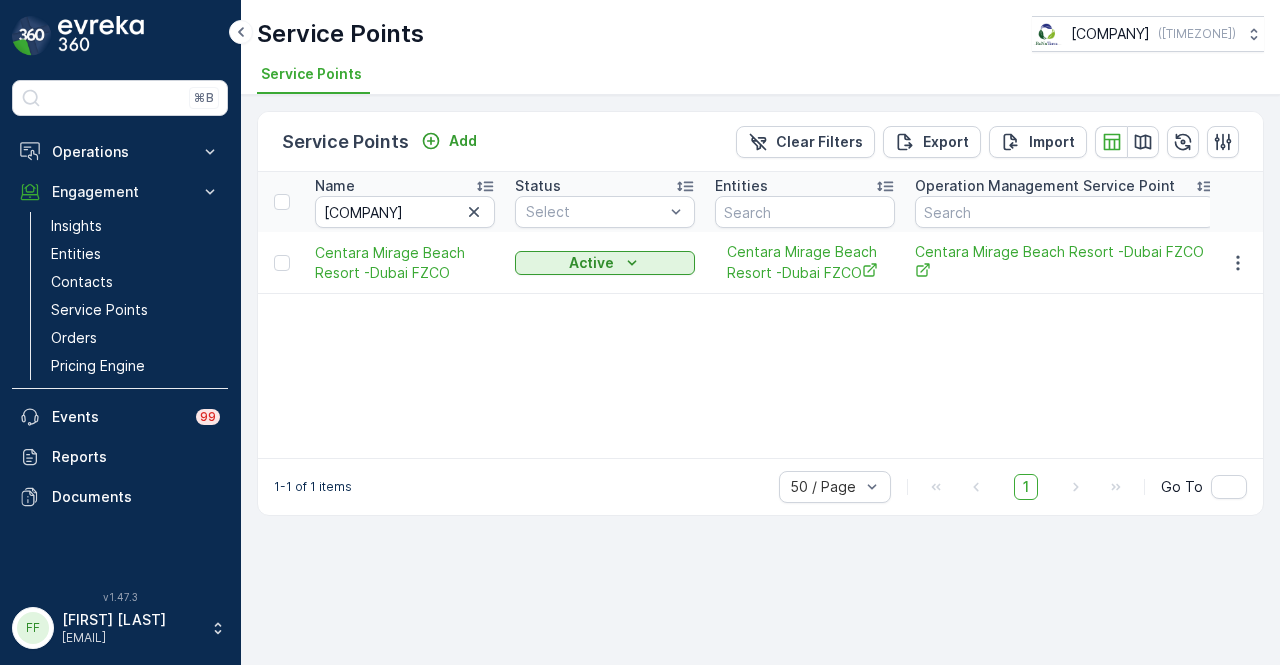 scroll, scrollTop: 0, scrollLeft: 0, axis: both 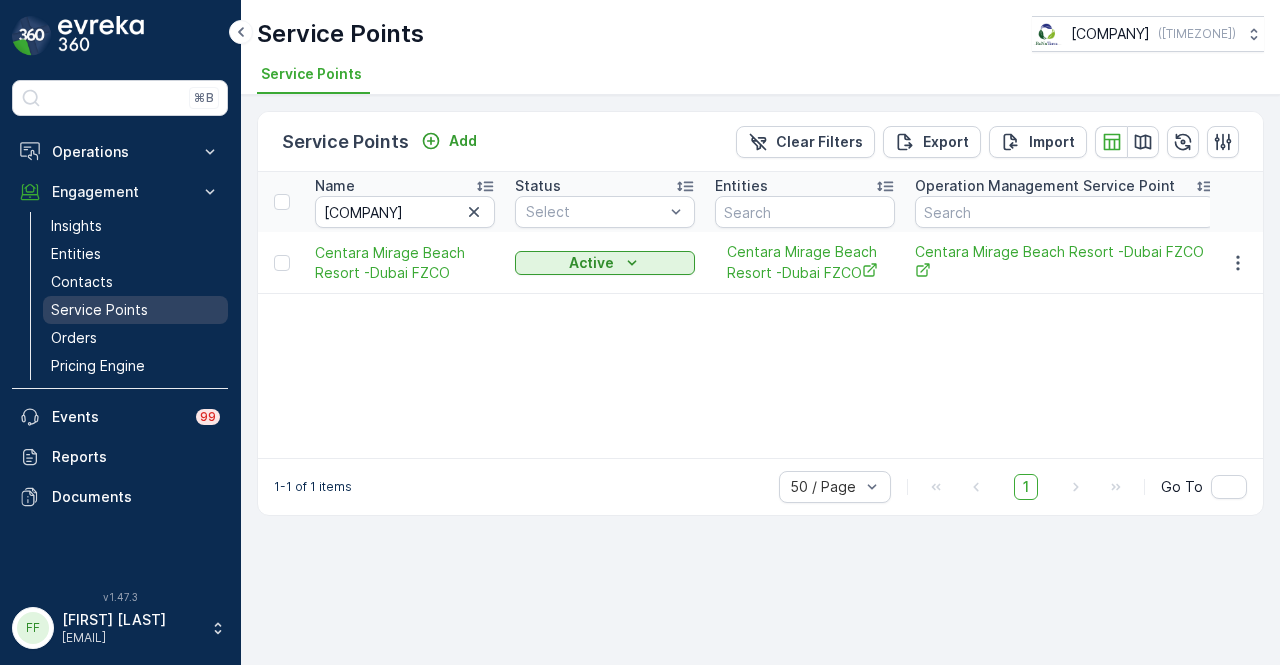 click on "Service Points" at bounding box center [135, 310] 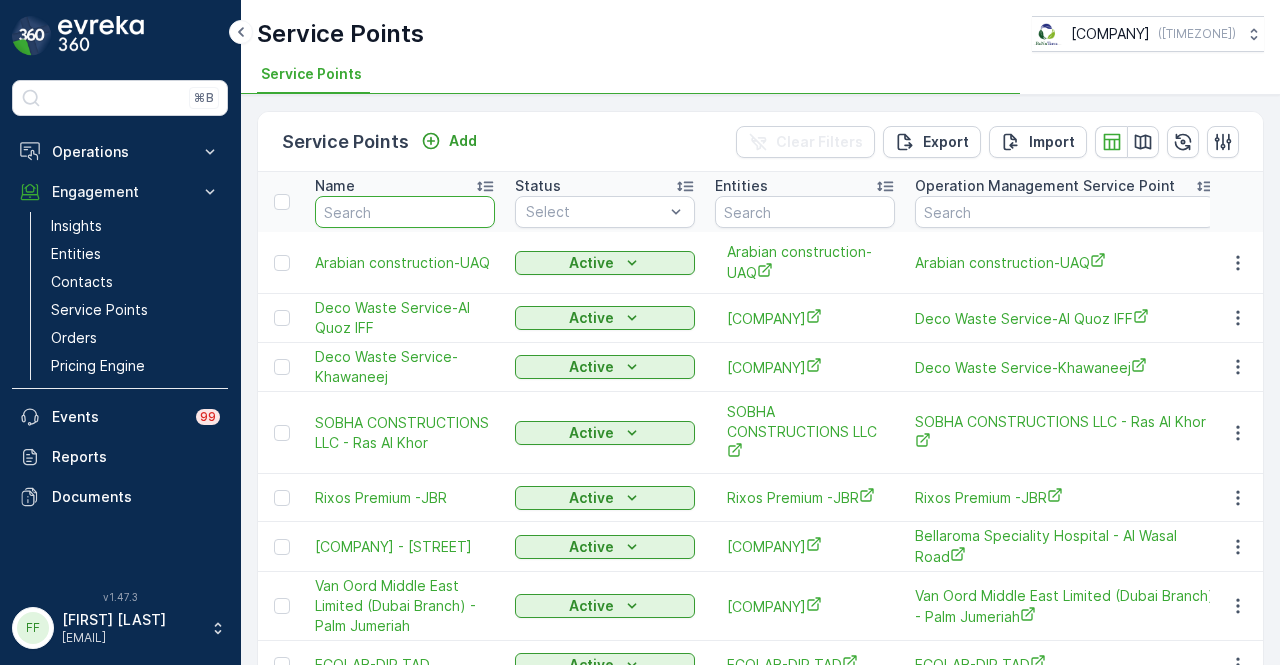 click at bounding box center (405, 212) 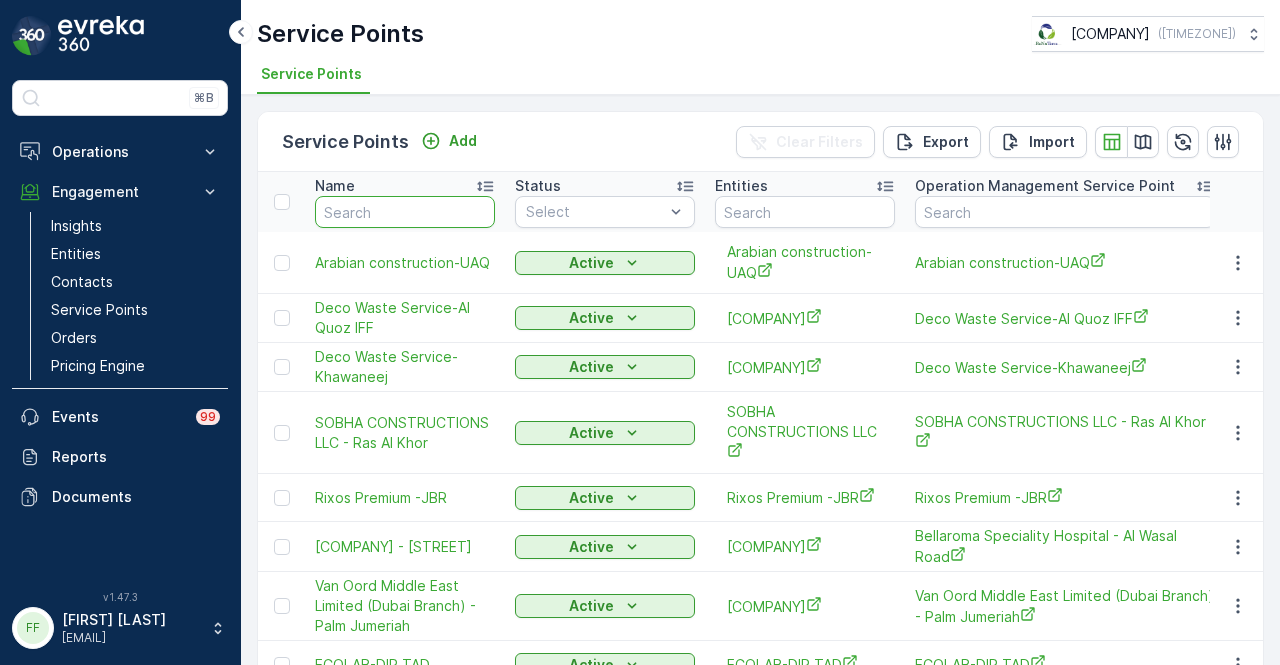 click at bounding box center (405, 212) 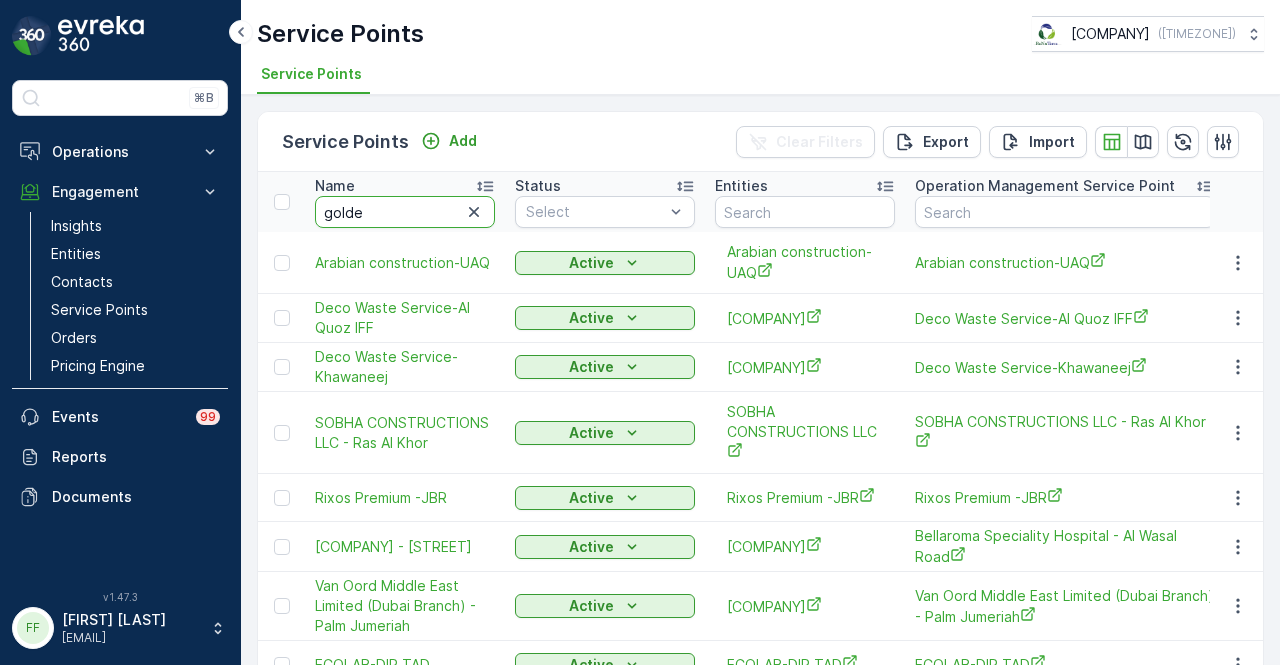 type on "golden" 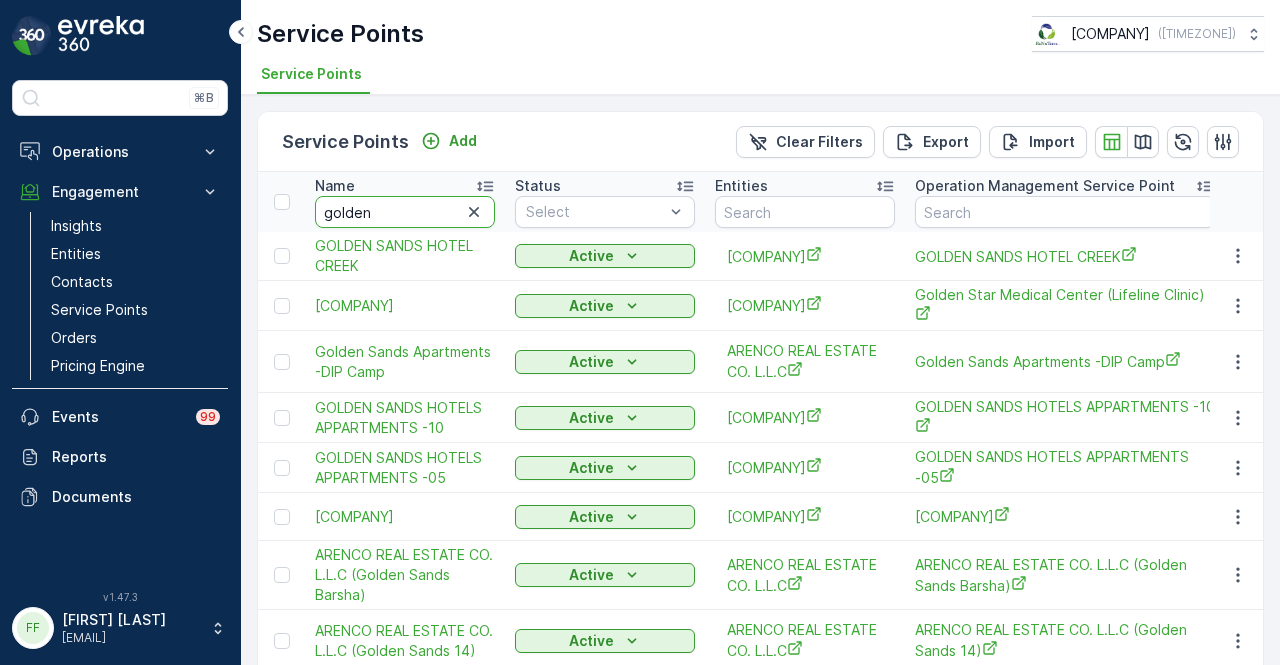 click on "golden" at bounding box center (405, 212) 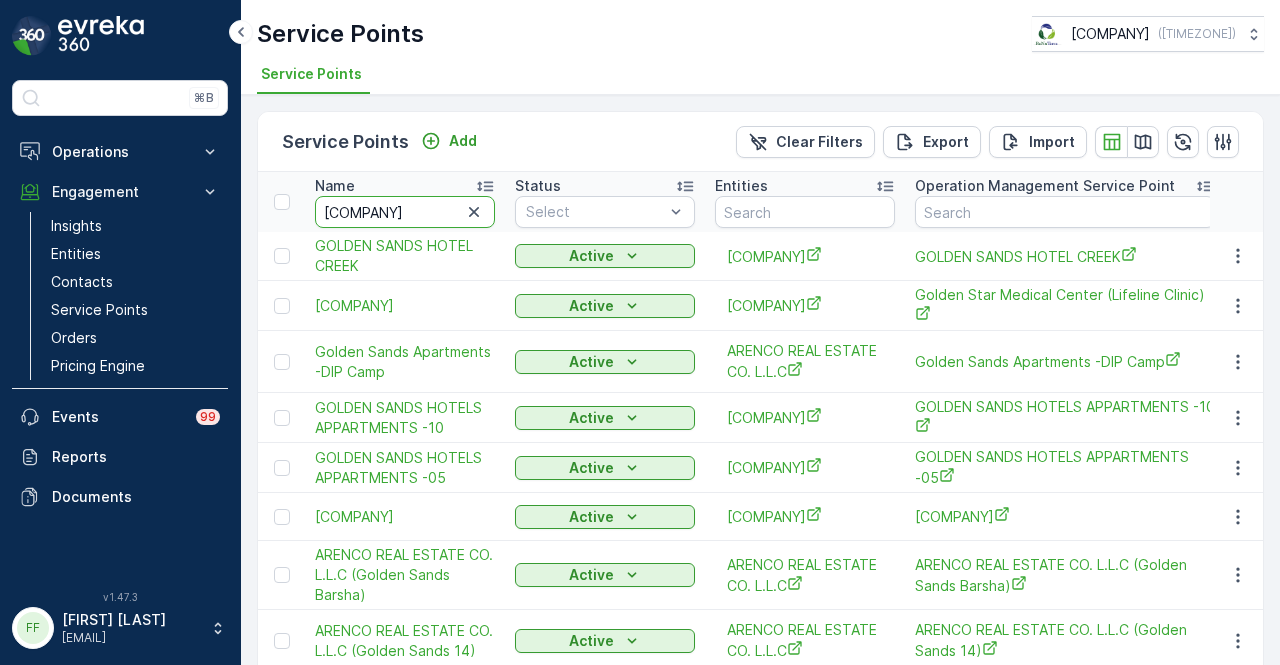 type on "golden san" 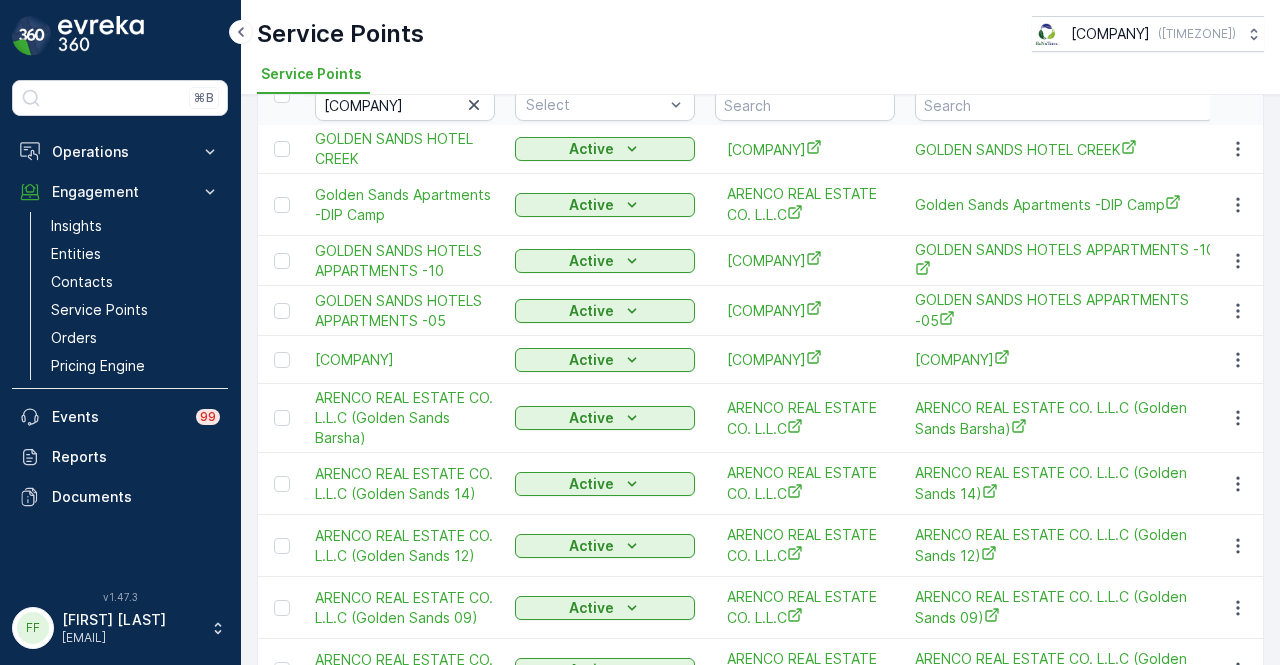 scroll, scrollTop: 200, scrollLeft: 0, axis: vertical 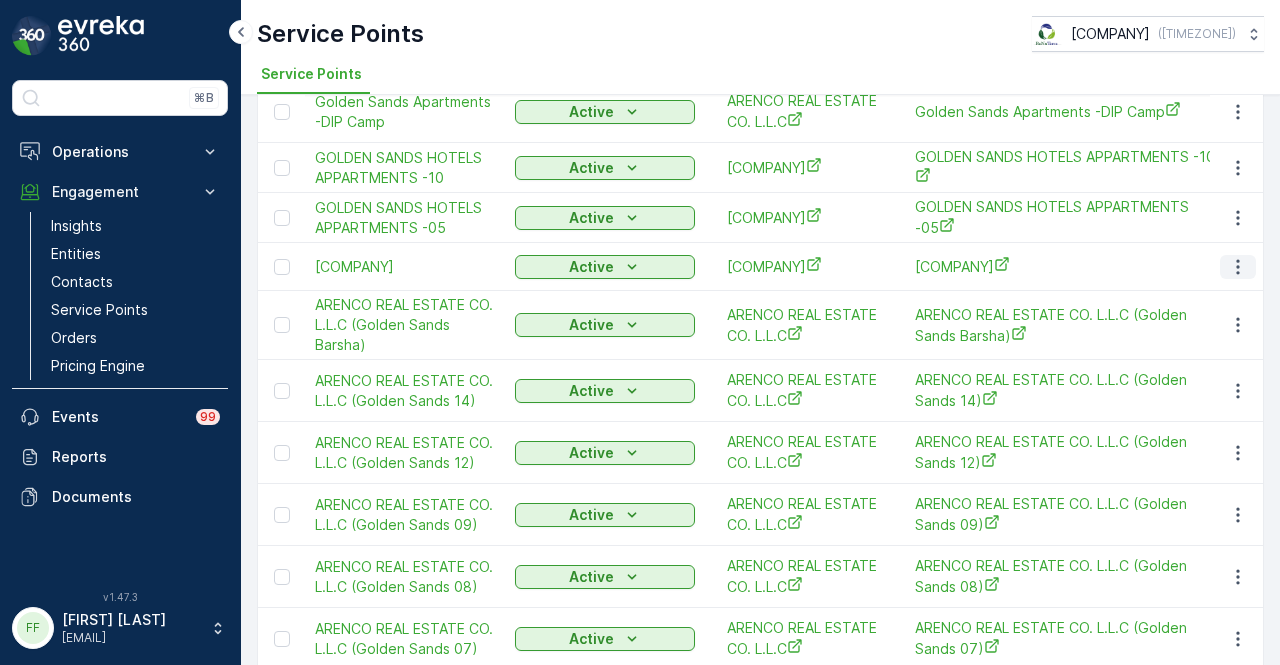 click 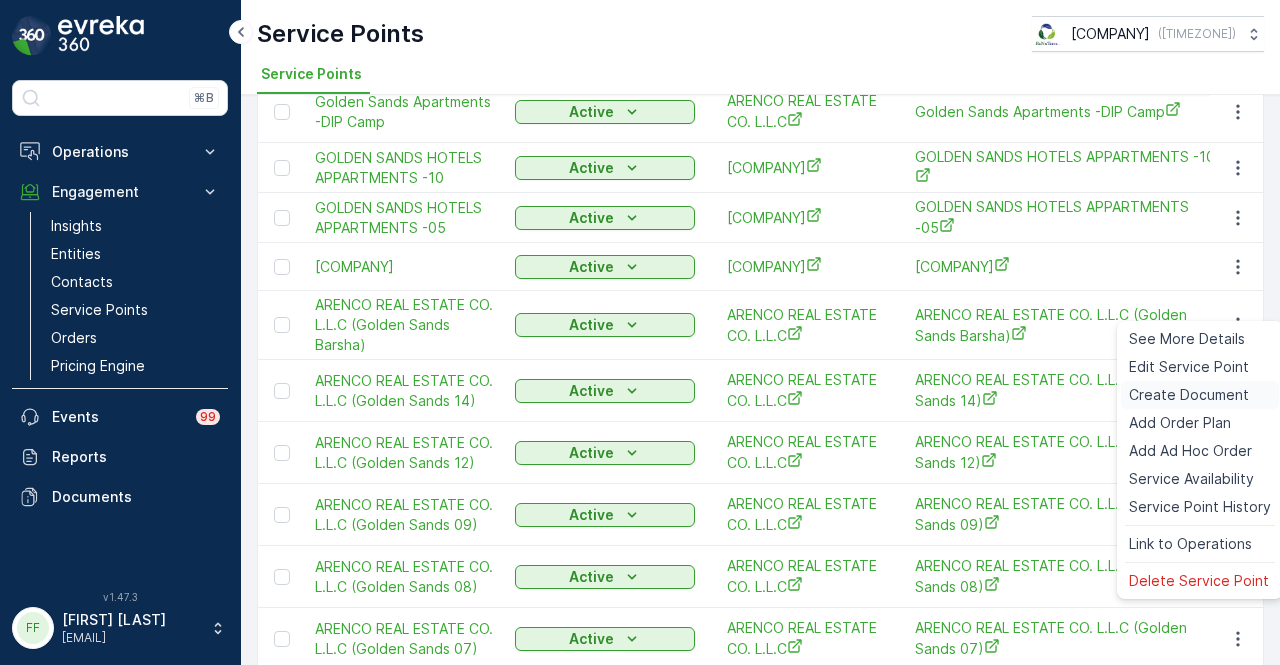 click on "Create Document" at bounding box center [1200, 395] 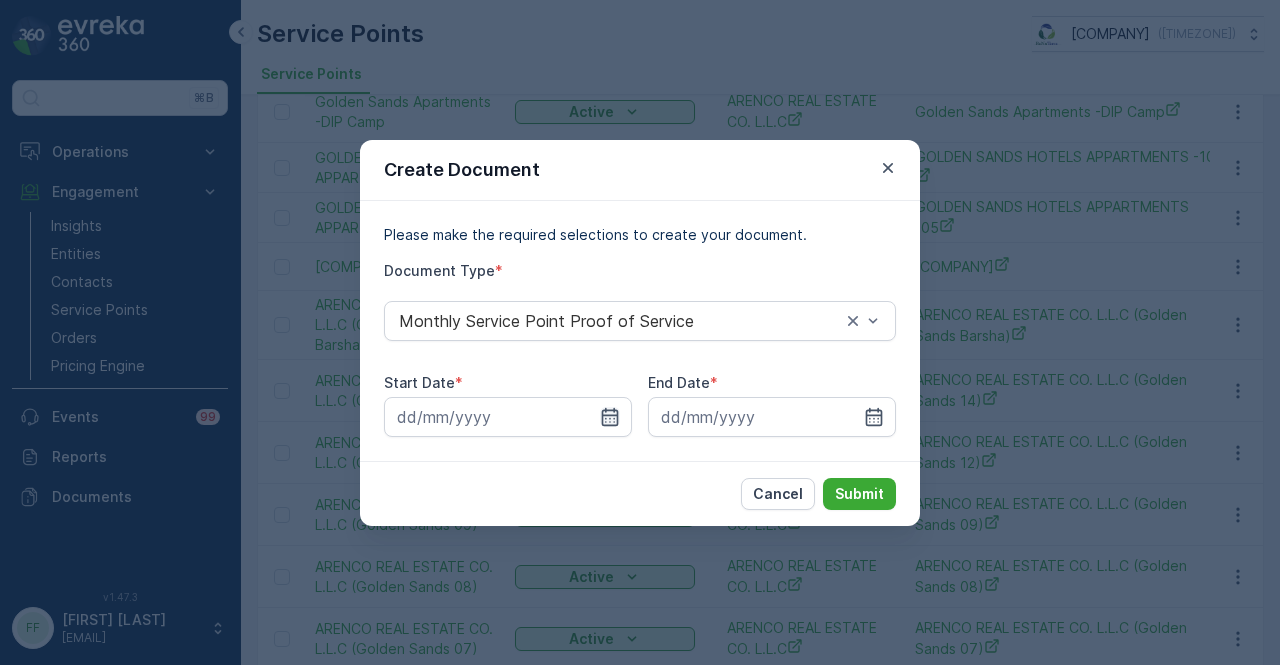 click 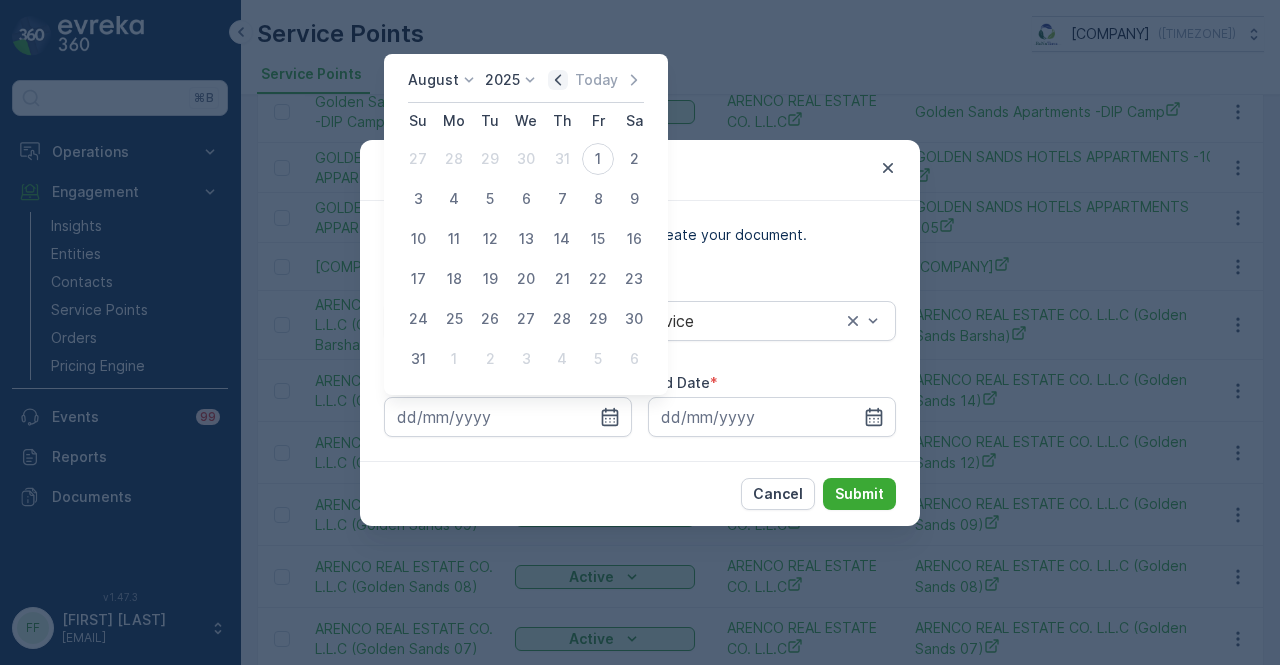 click 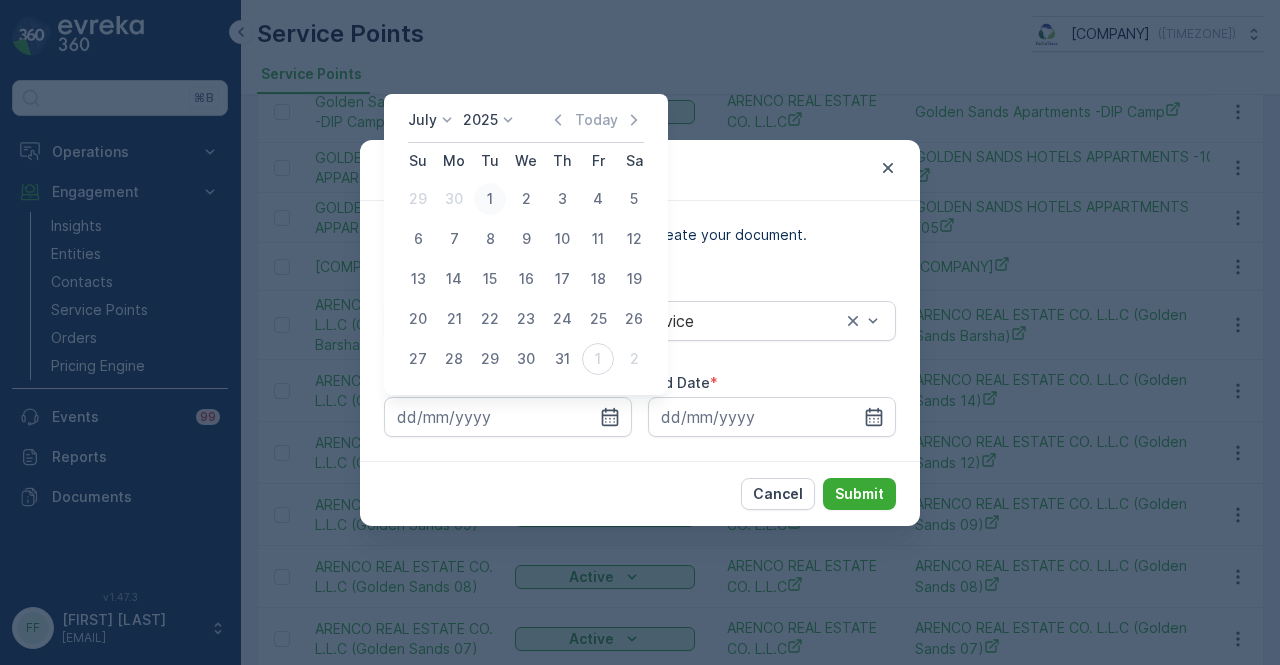 click on "1" at bounding box center [490, 199] 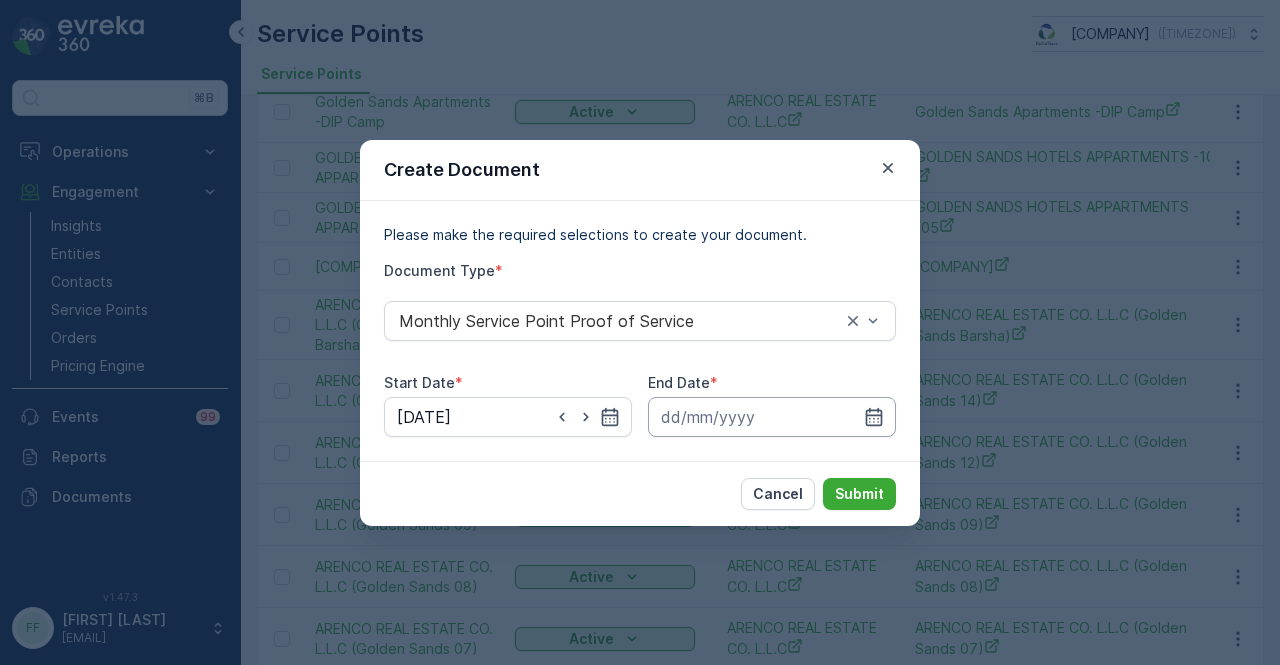 click at bounding box center [772, 417] 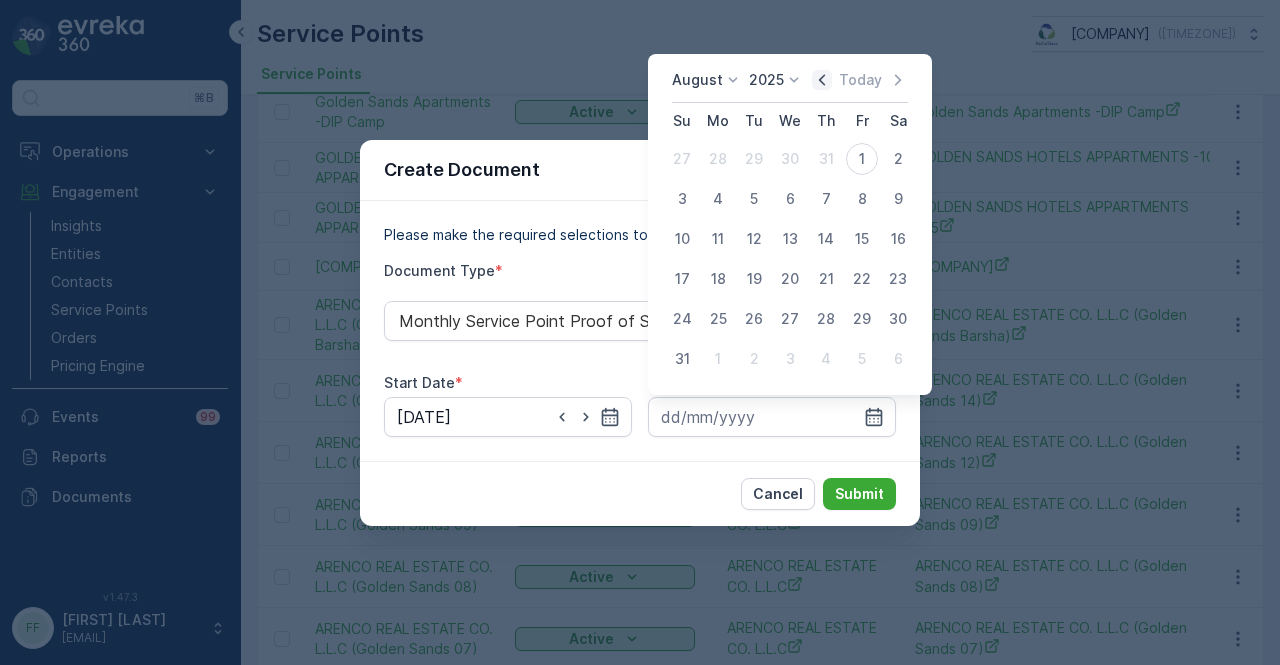 click 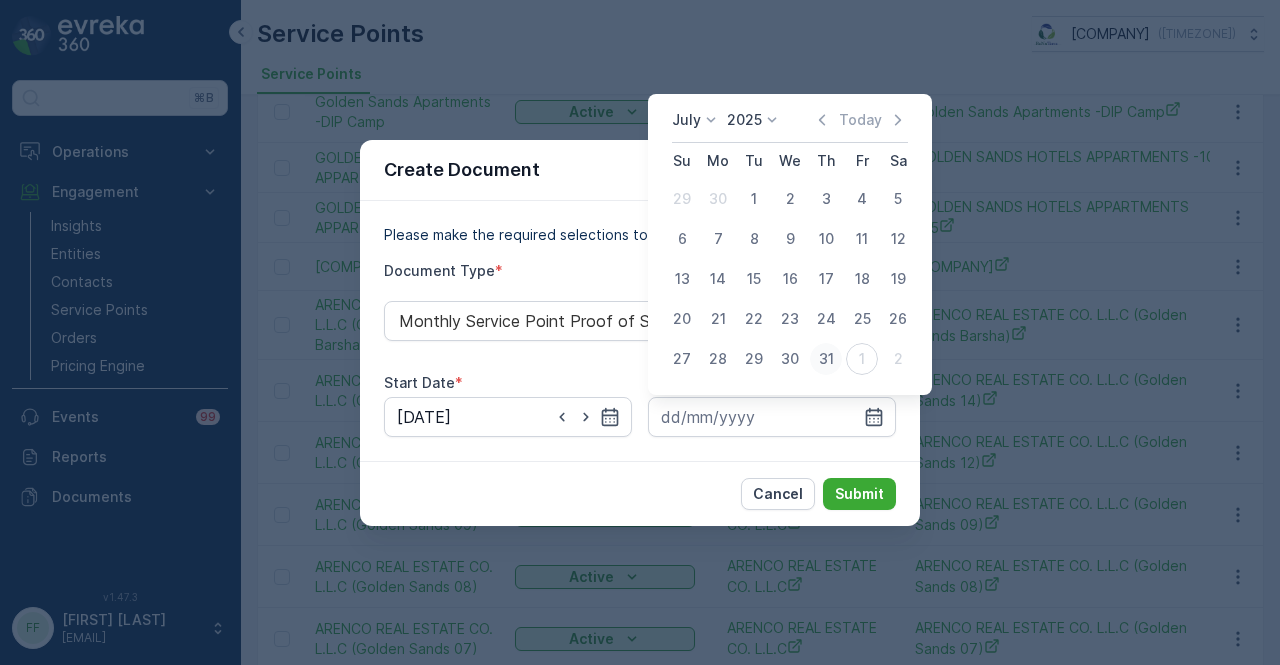 click on "31" at bounding box center (826, 359) 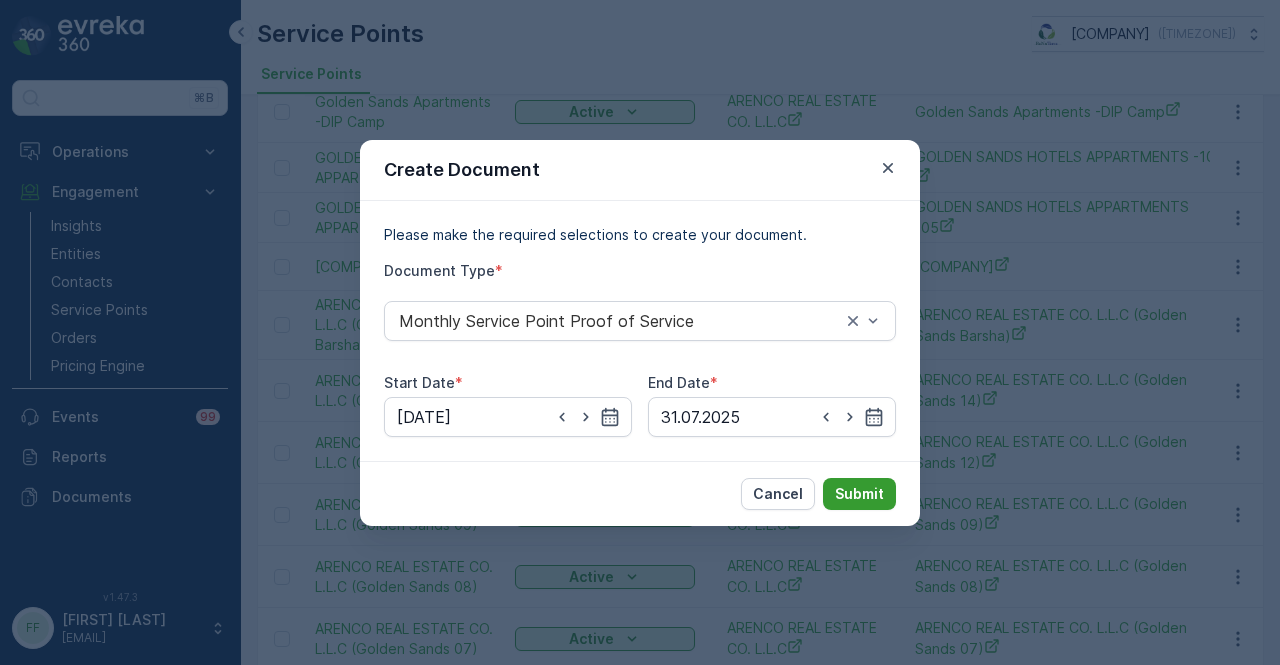 click on "Submit" at bounding box center (859, 494) 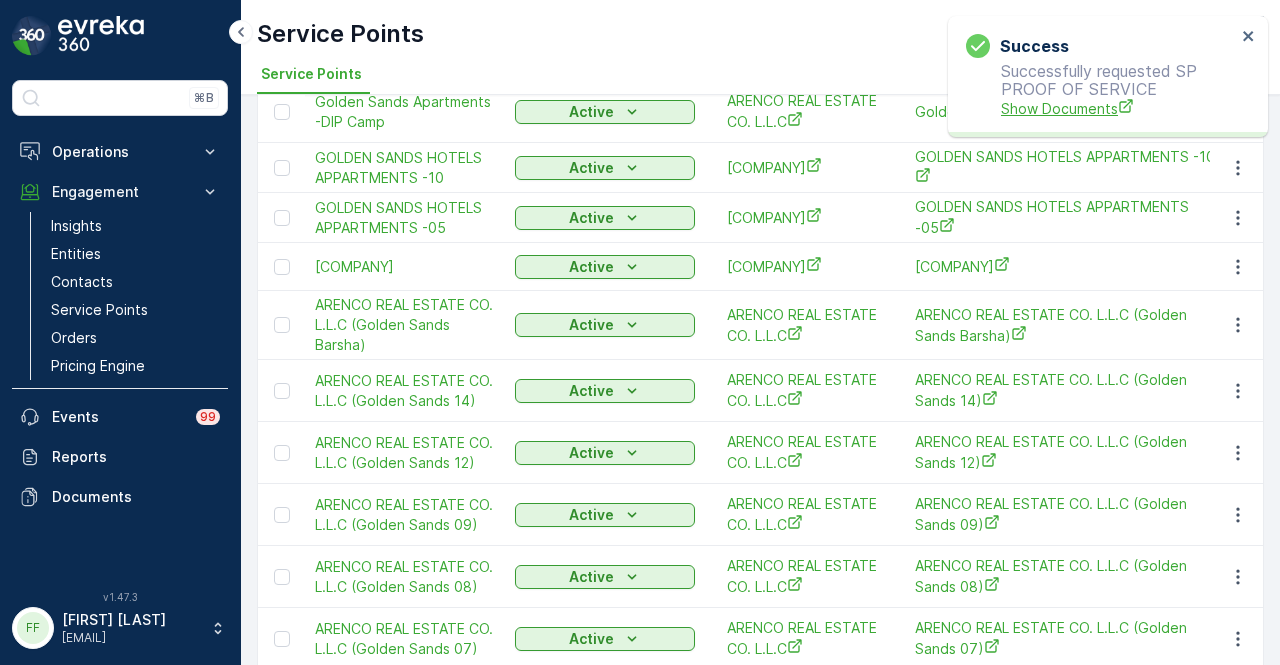 click on "Show Documents" at bounding box center [1118, 108] 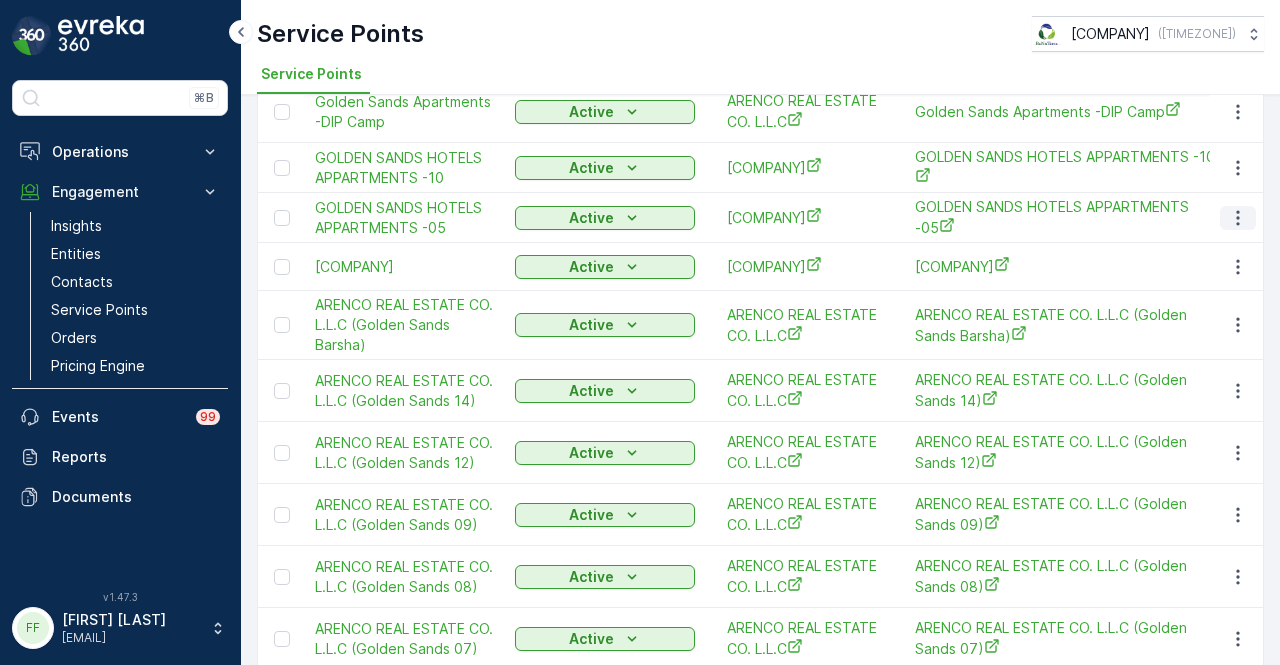click 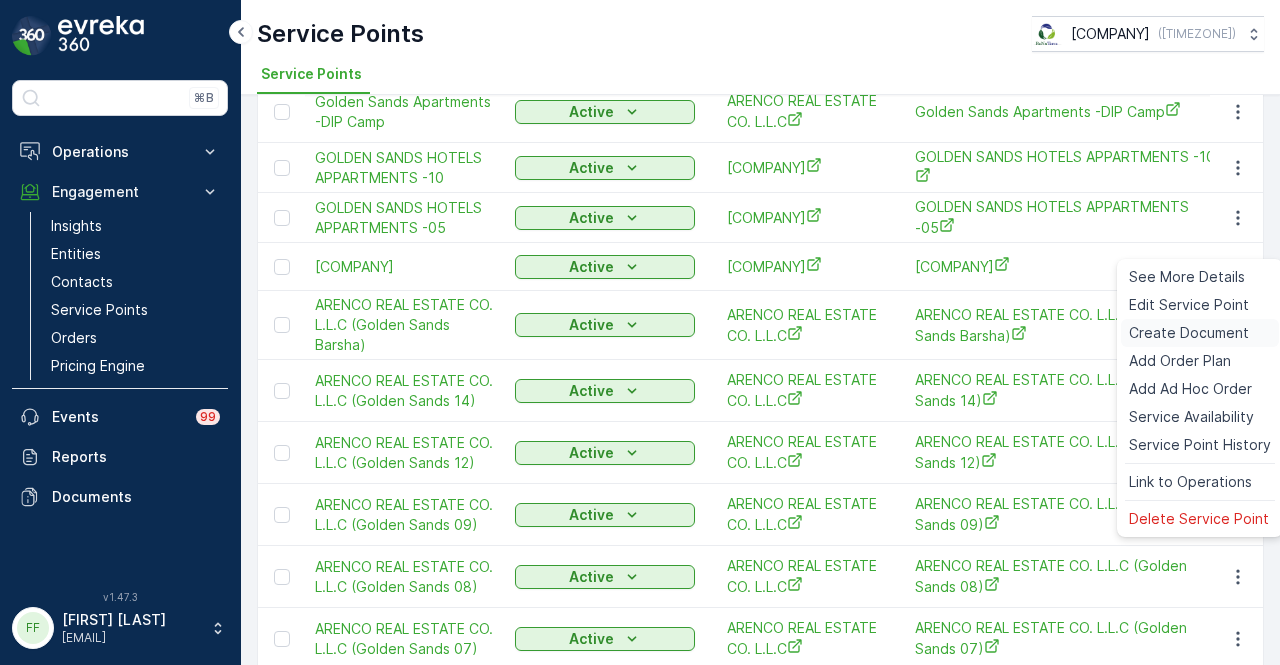 drag, startPoint x: 1202, startPoint y: 324, endPoint x: 1192, endPoint y: 329, distance: 11.18034 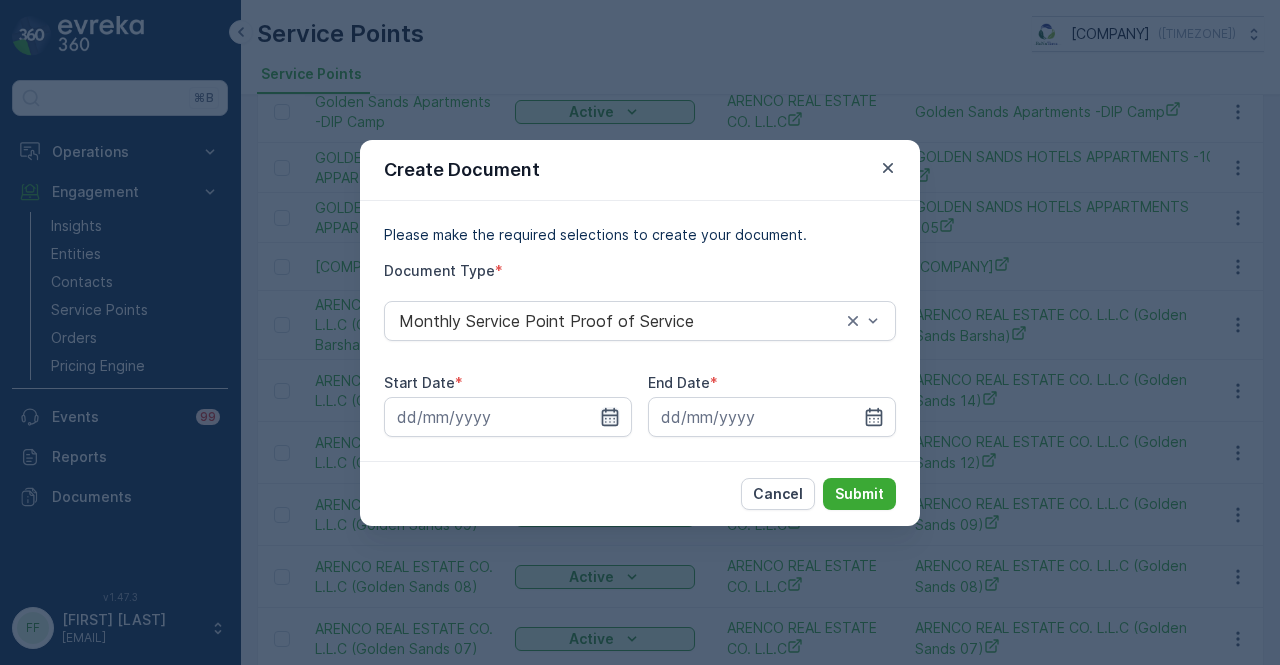 click 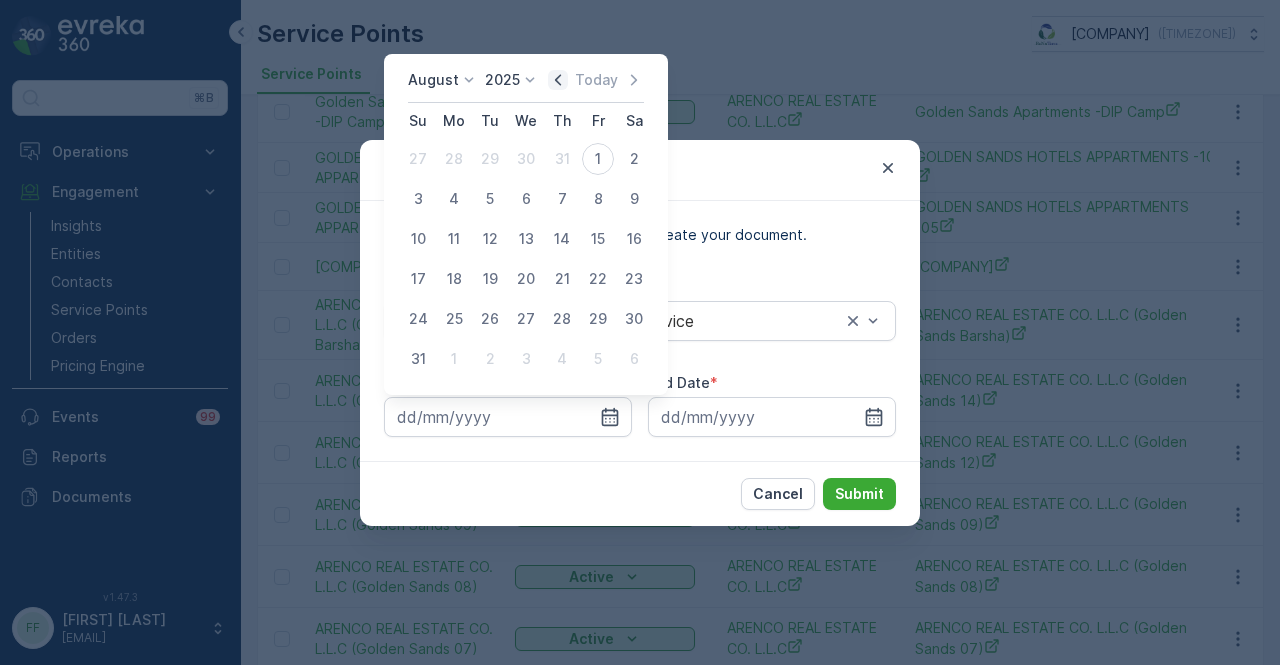 click 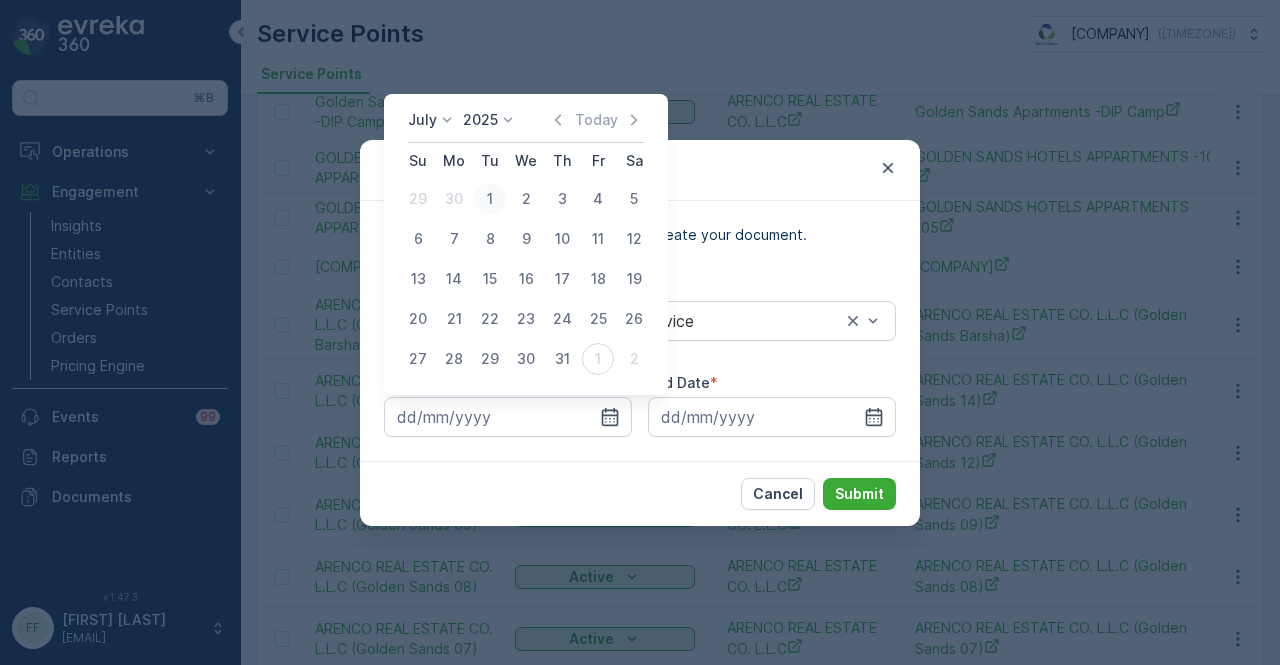 click on "1" at bounding box center [490, 199] 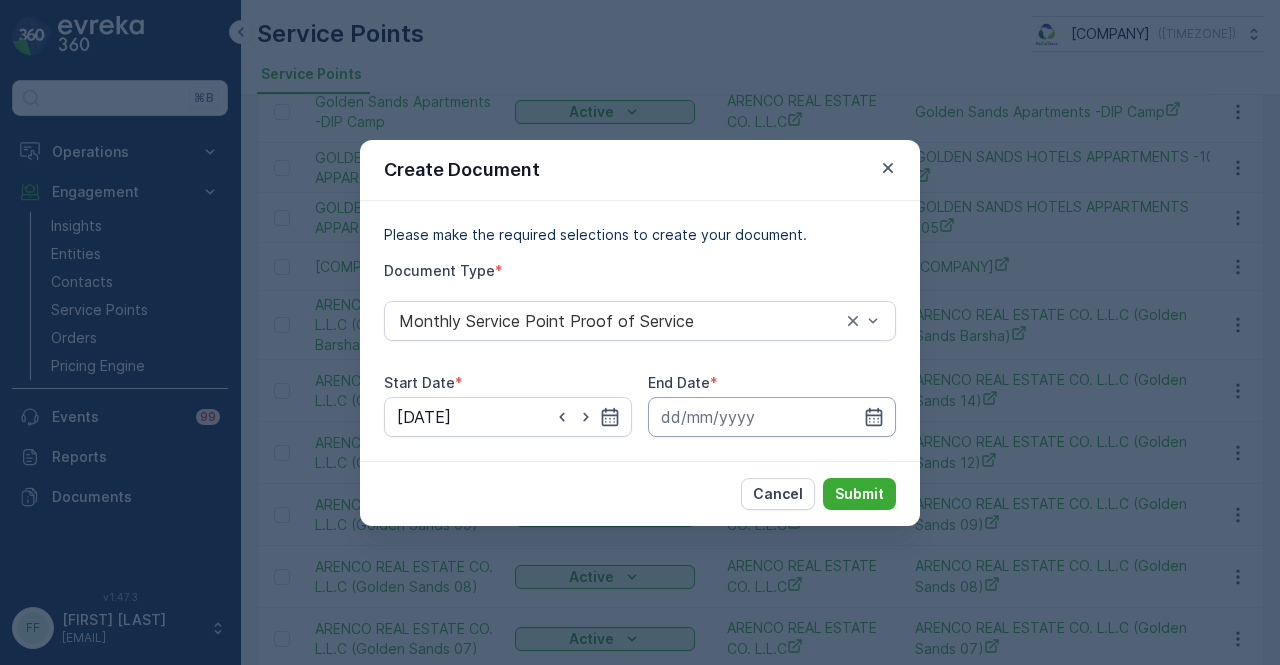 click at bounding box center [772, 417] 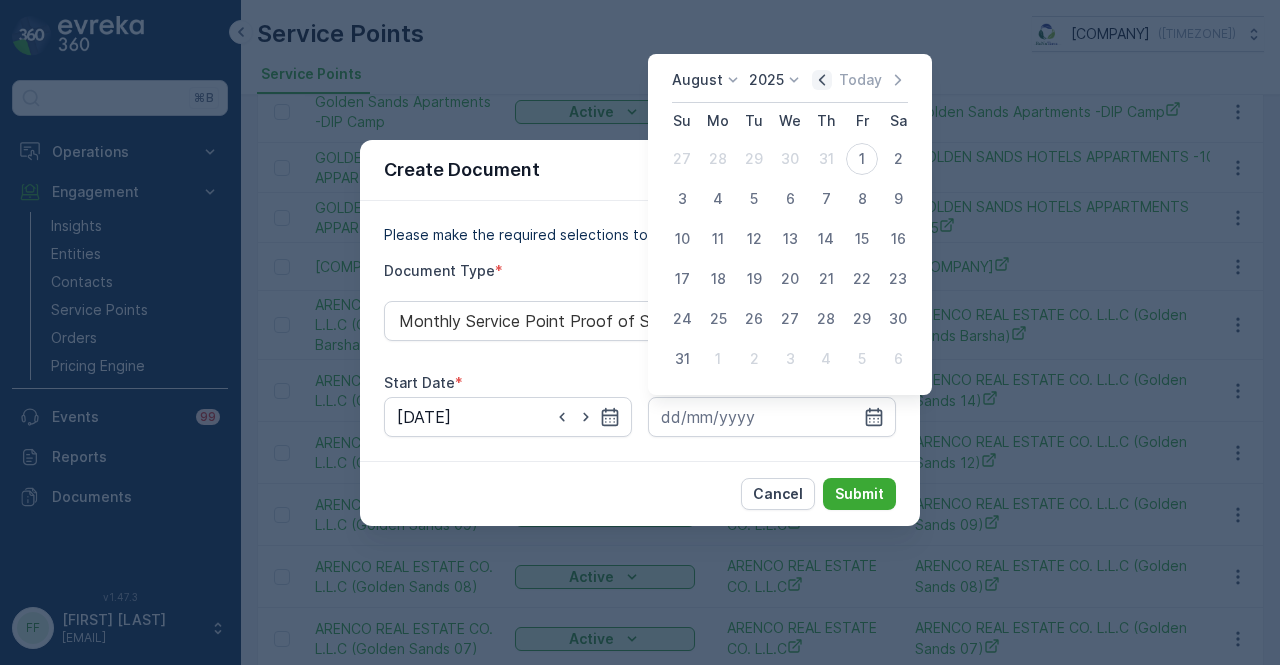 click 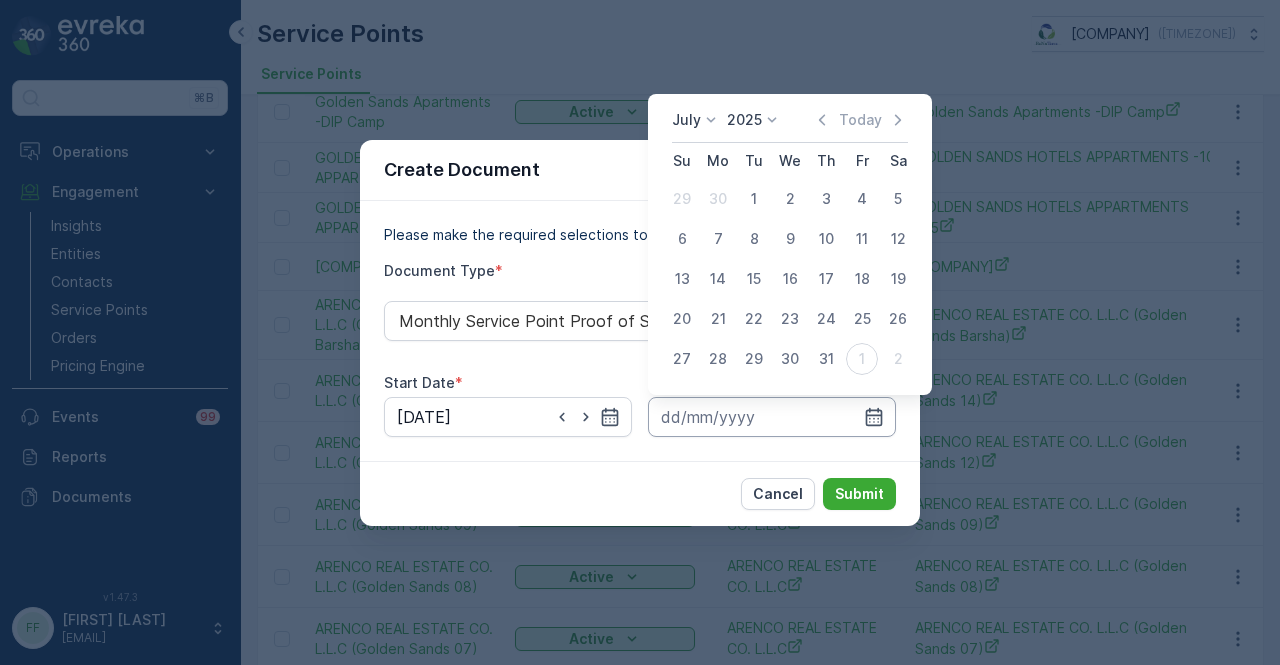 drag, startPoint x: 825, startPoint y: 361, endPoint x: 832, endPoint y: 401, distance: 40.60788 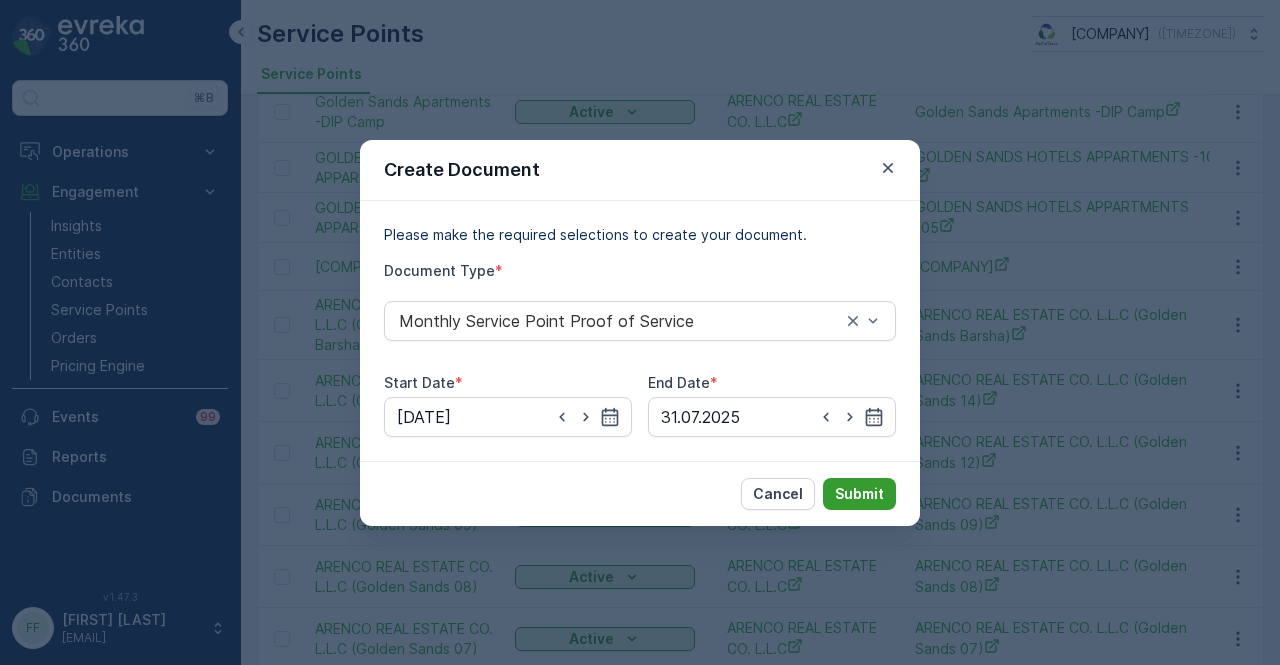 click on "Submit" at bounding box center (859, 494) 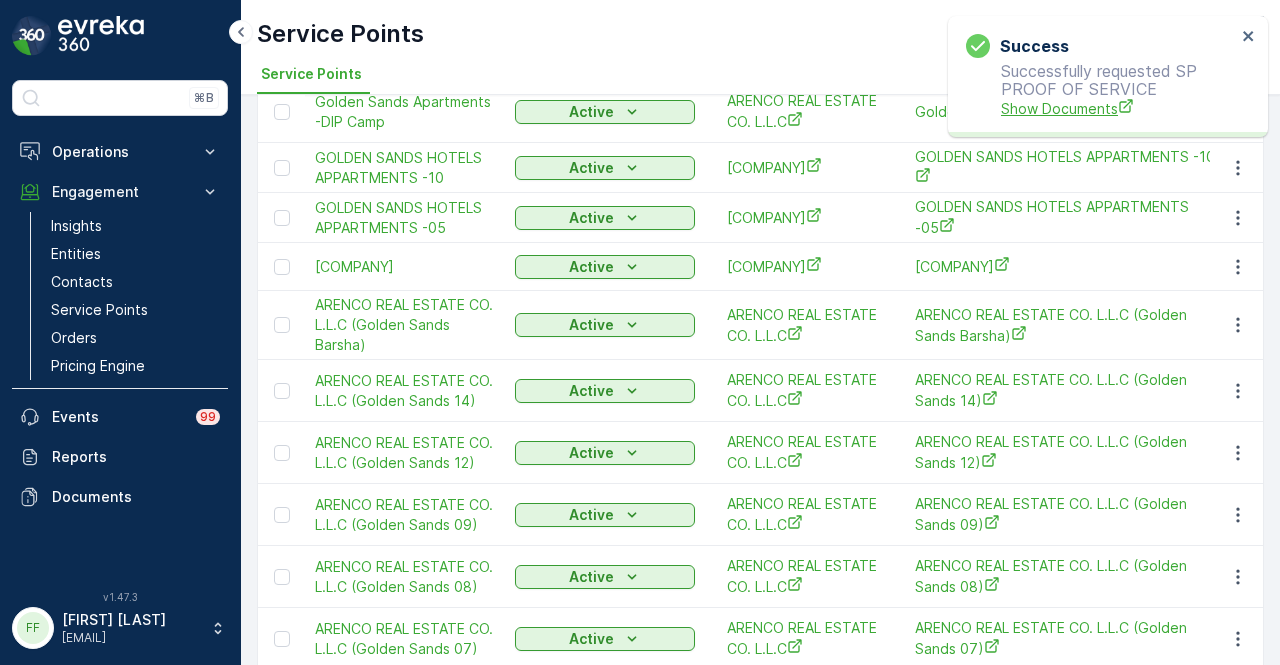click on "Show Documents" at bounding box center [1118, 108] 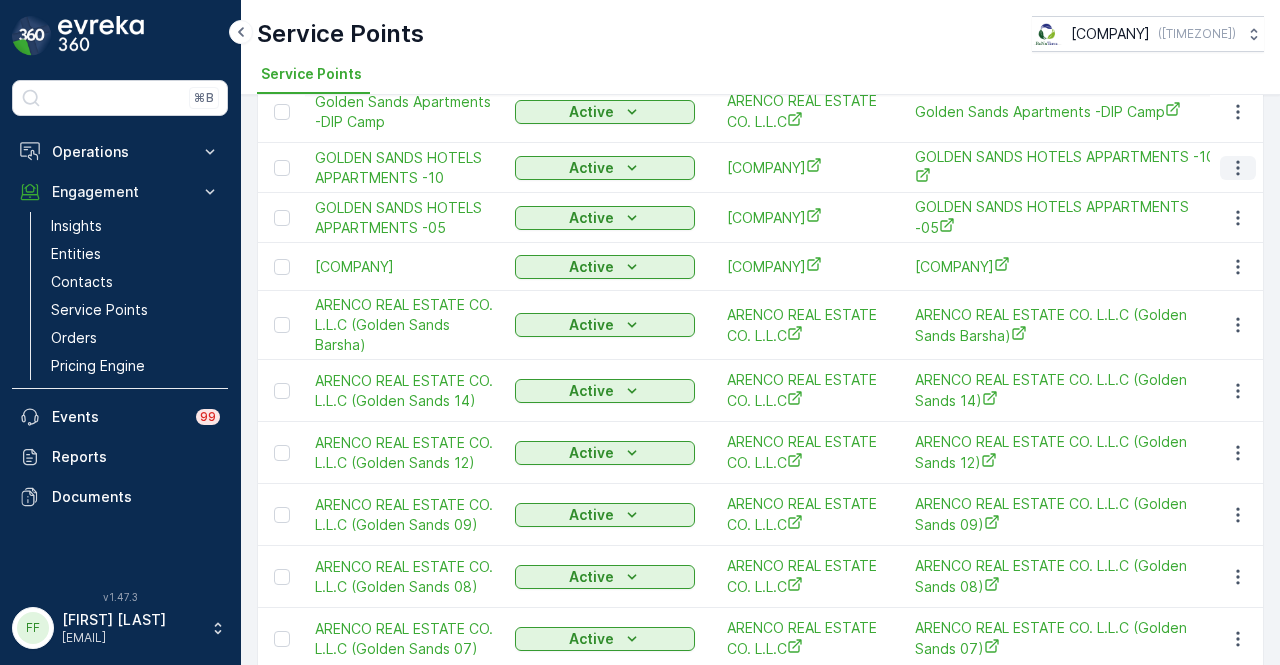 click 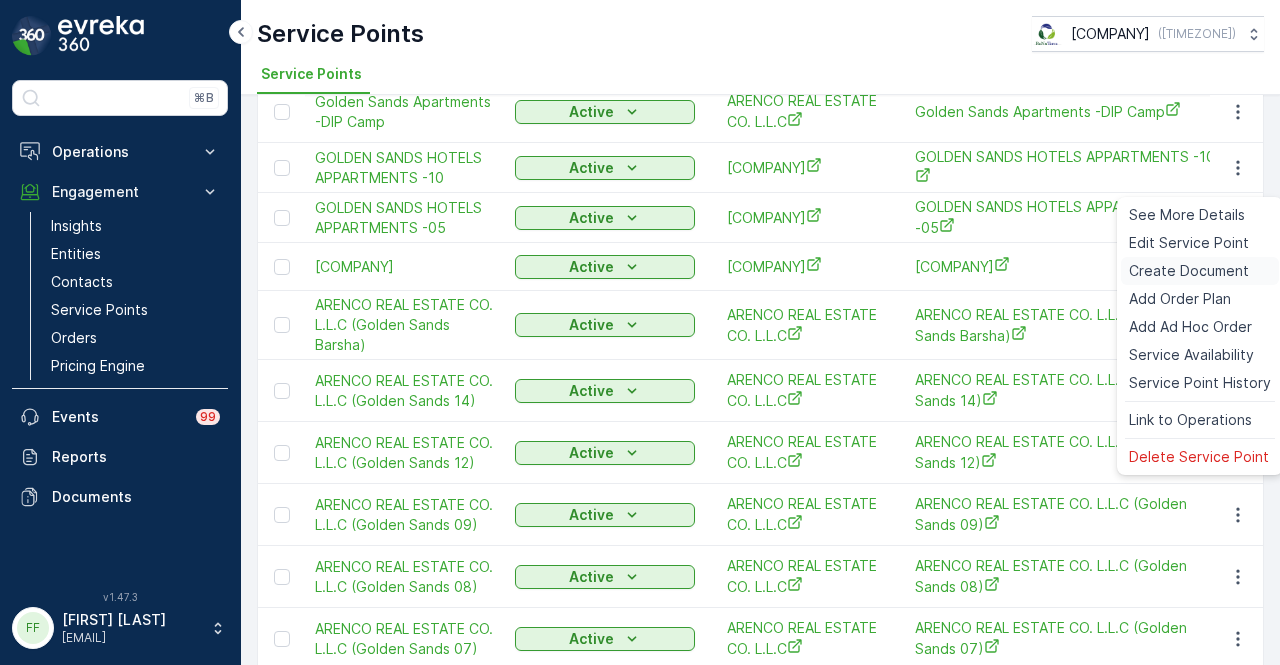 click on "Create Document" at bounding box center (1189, 271) 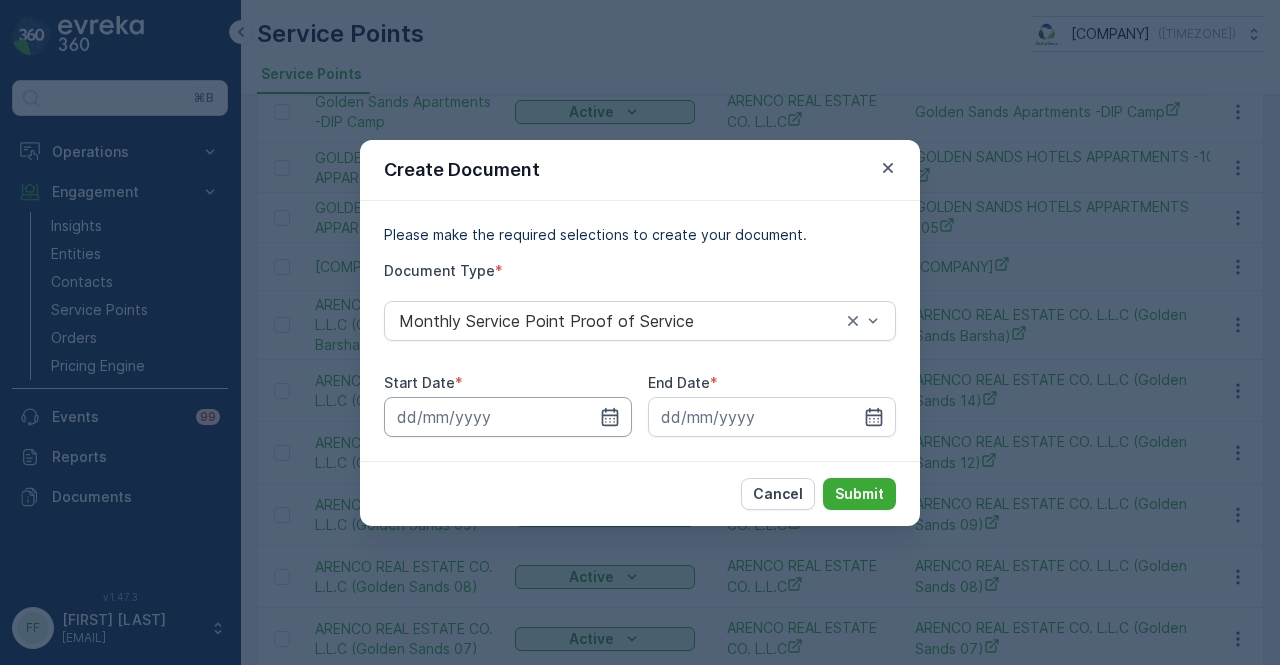 click at bounding box center (508, 417) 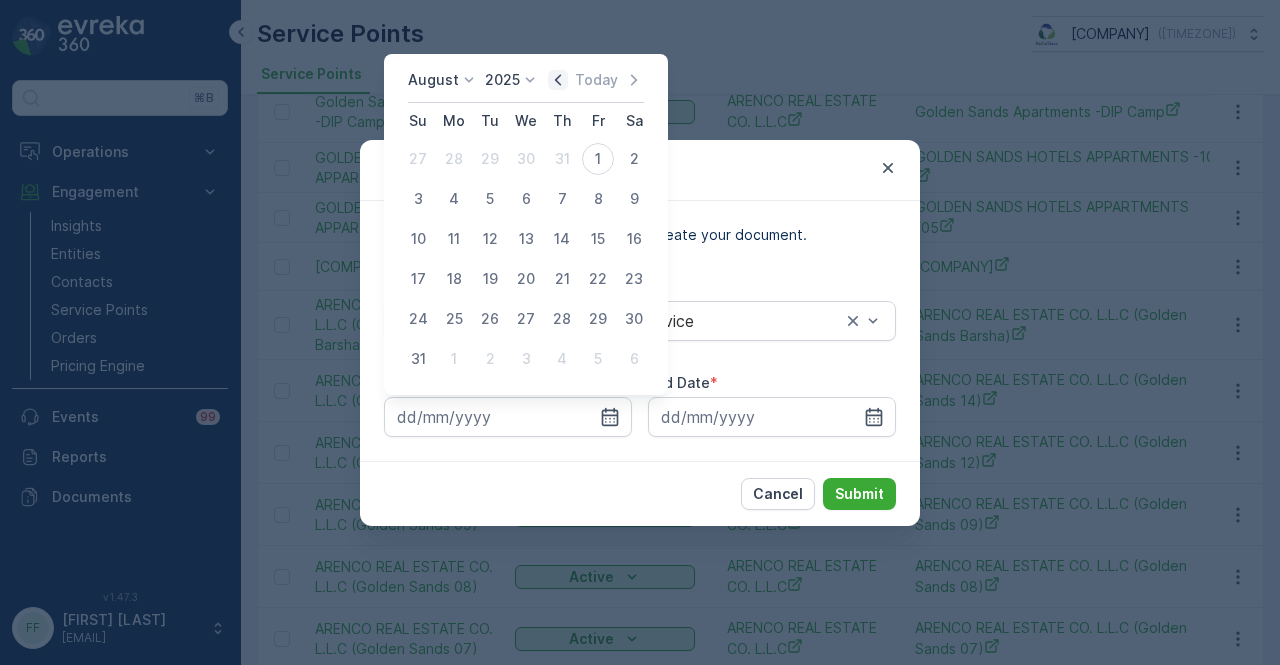 click 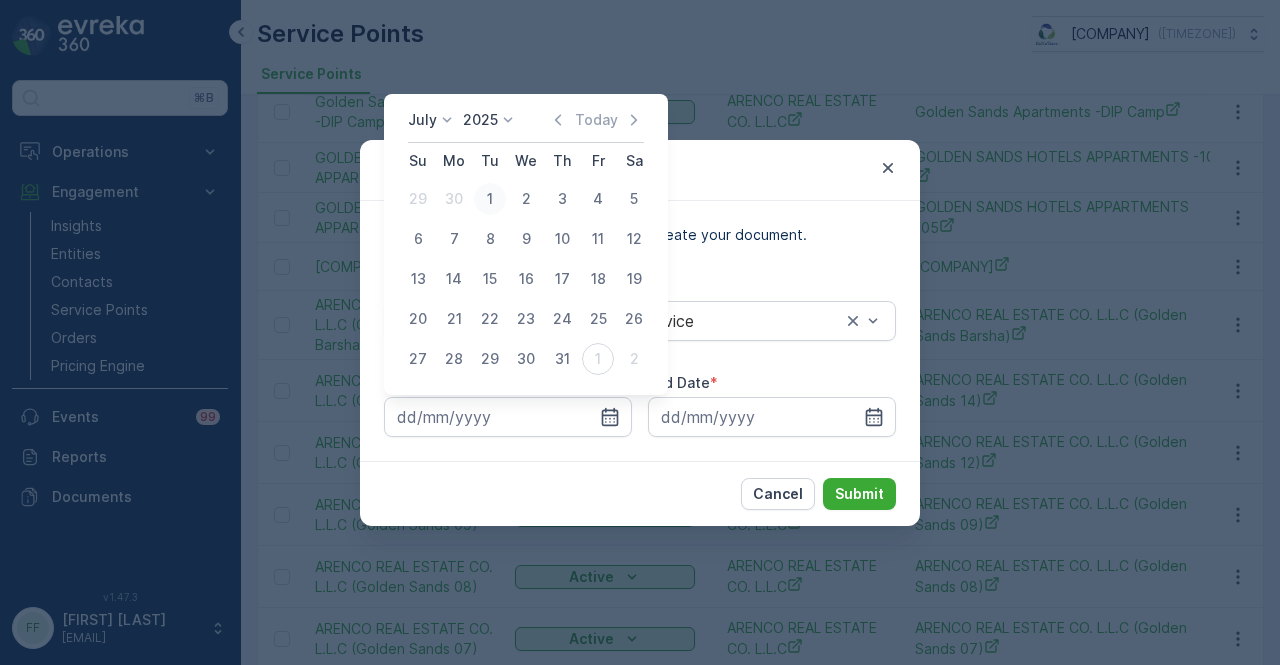 click on "1" at bounding box center [490, 199] 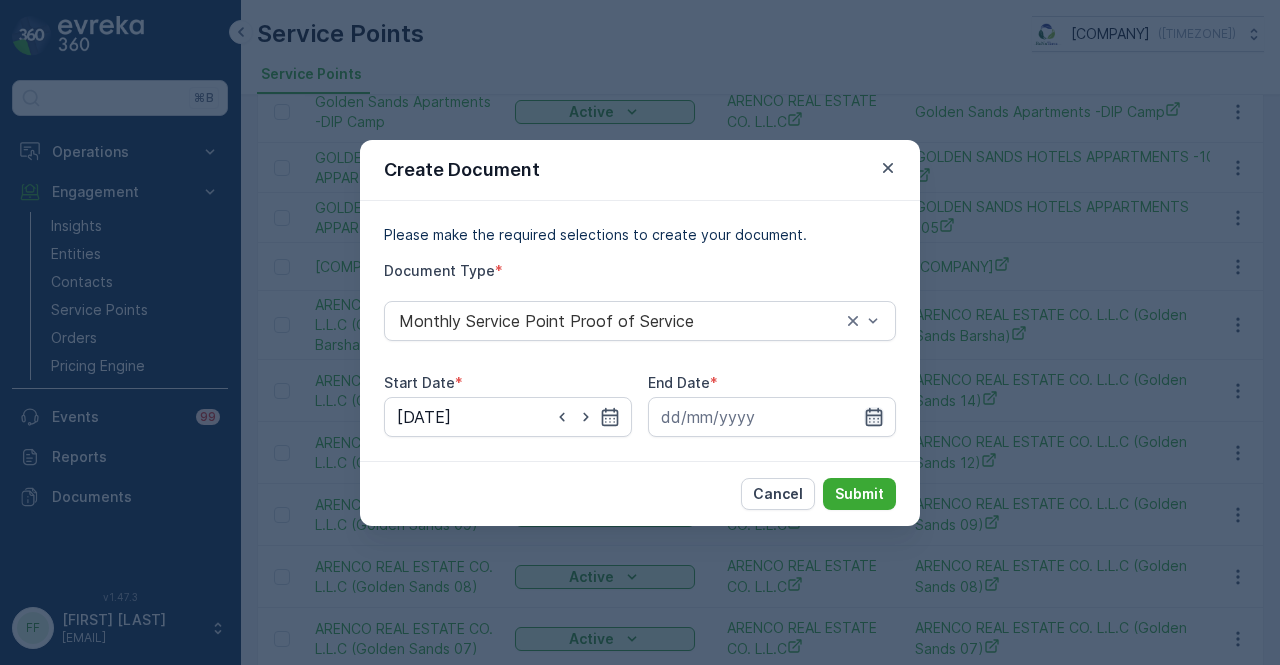 click 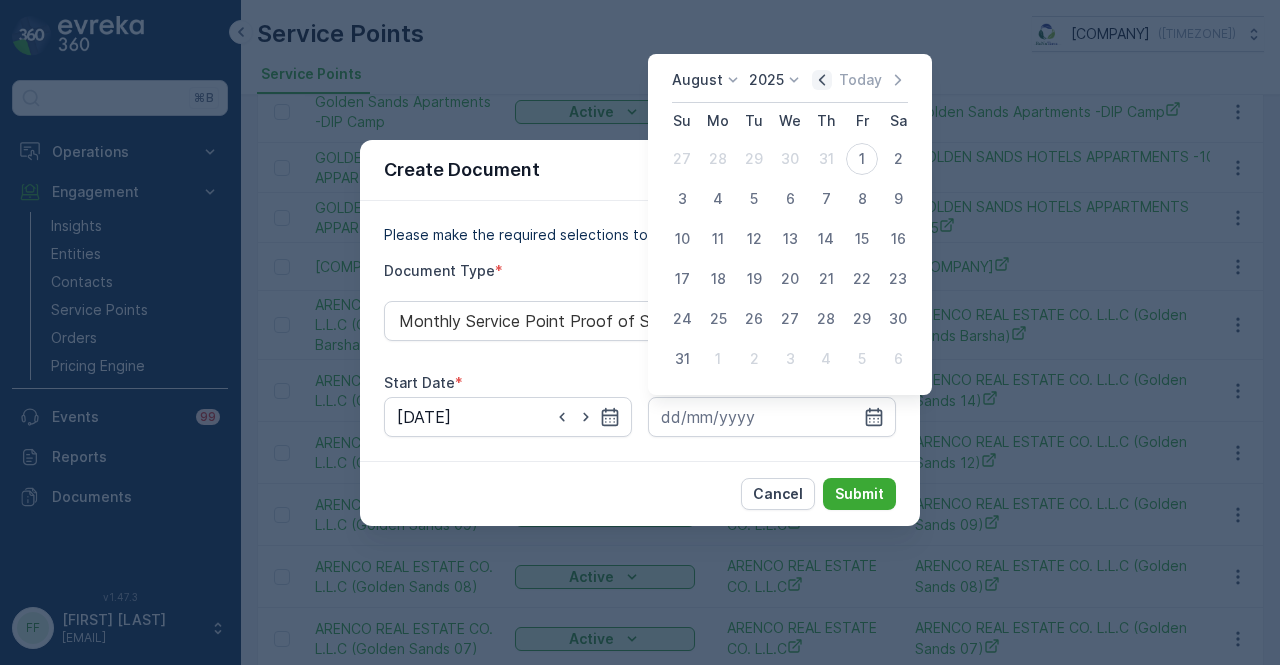 click 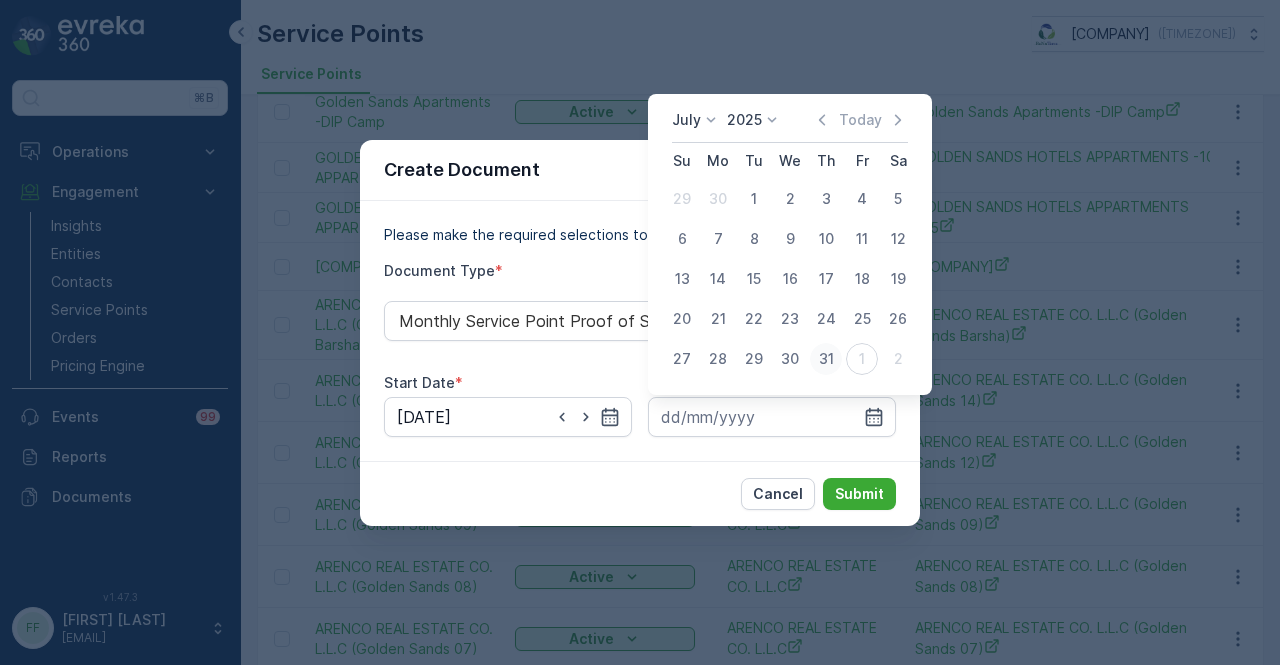 click on "31" at bounding box center [826, 359] 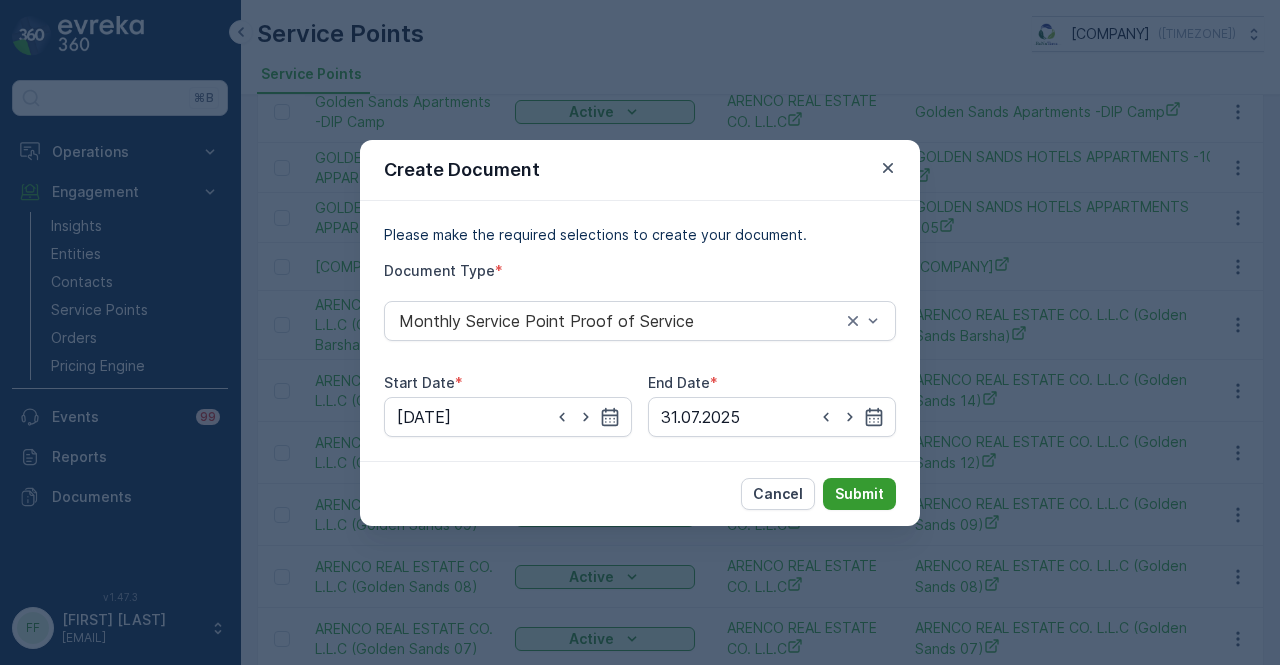 click on "Submit" at bounding box center (859, 494) 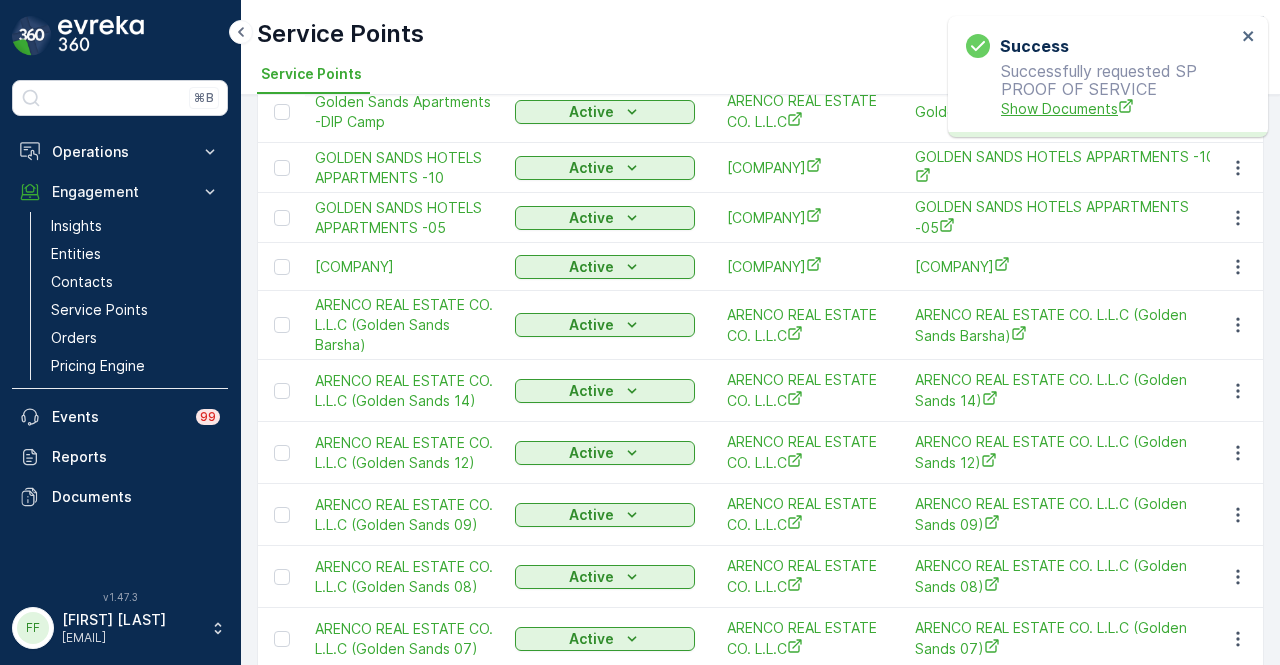 click on "Show Documents" at bounding box center (1118, 108) 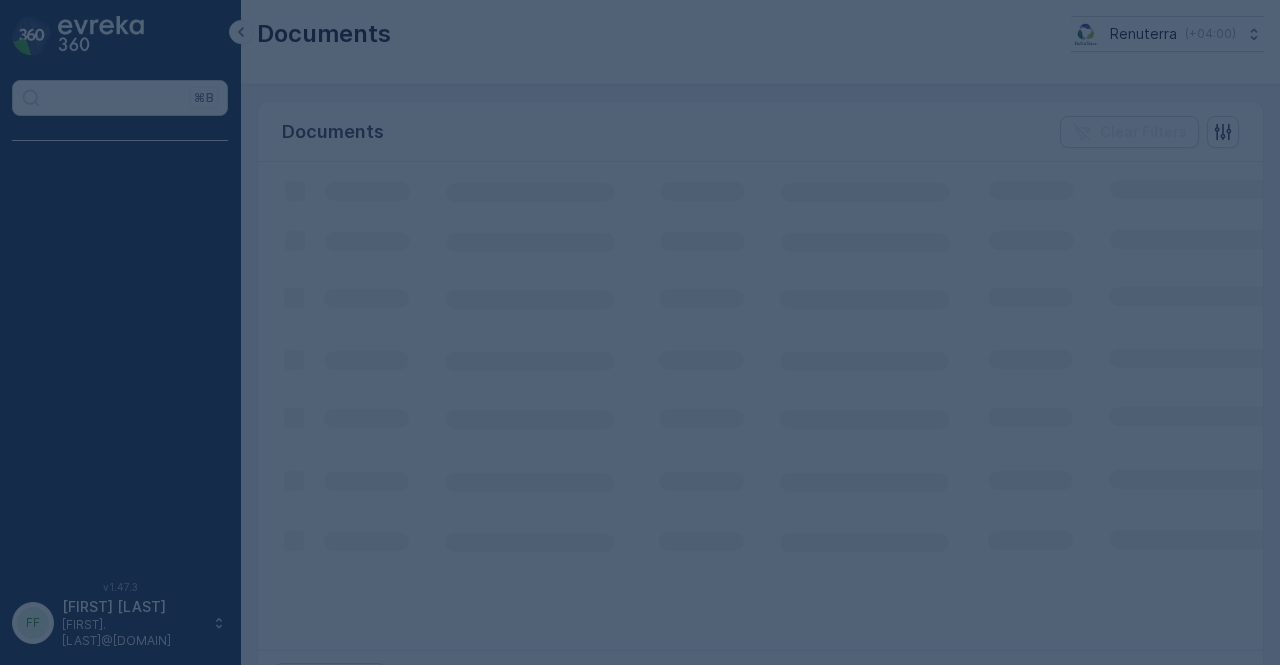 scroll, scrollTop: 0, scrollLeft: 0, axis: both 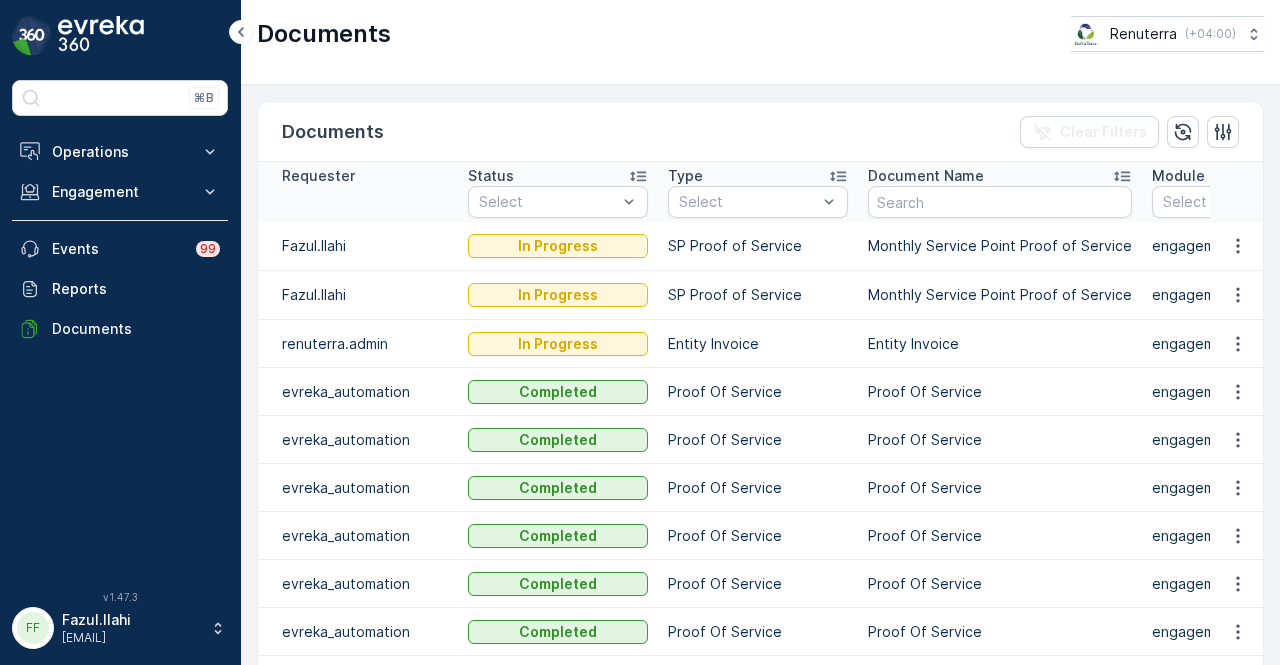 click on "Documents Renuterra ( +04:00 )" at bounding box center [760, 42] 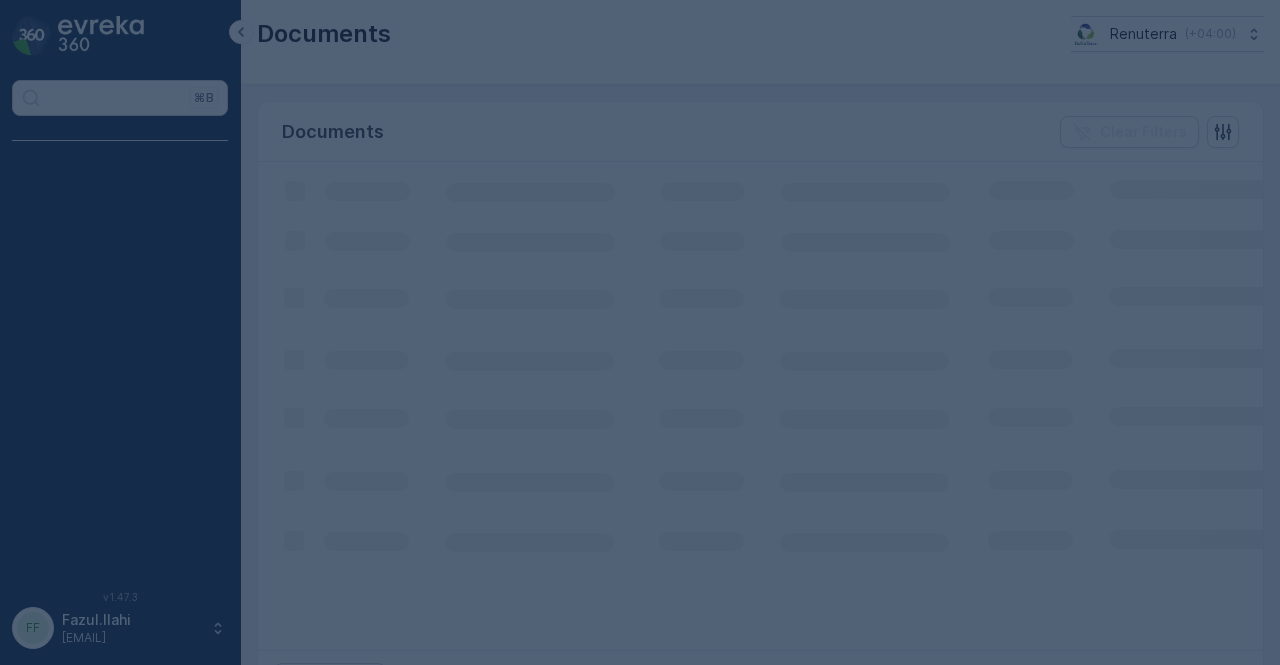 scroll, scrollTop: 0, scrollLeft: 0, axis: both 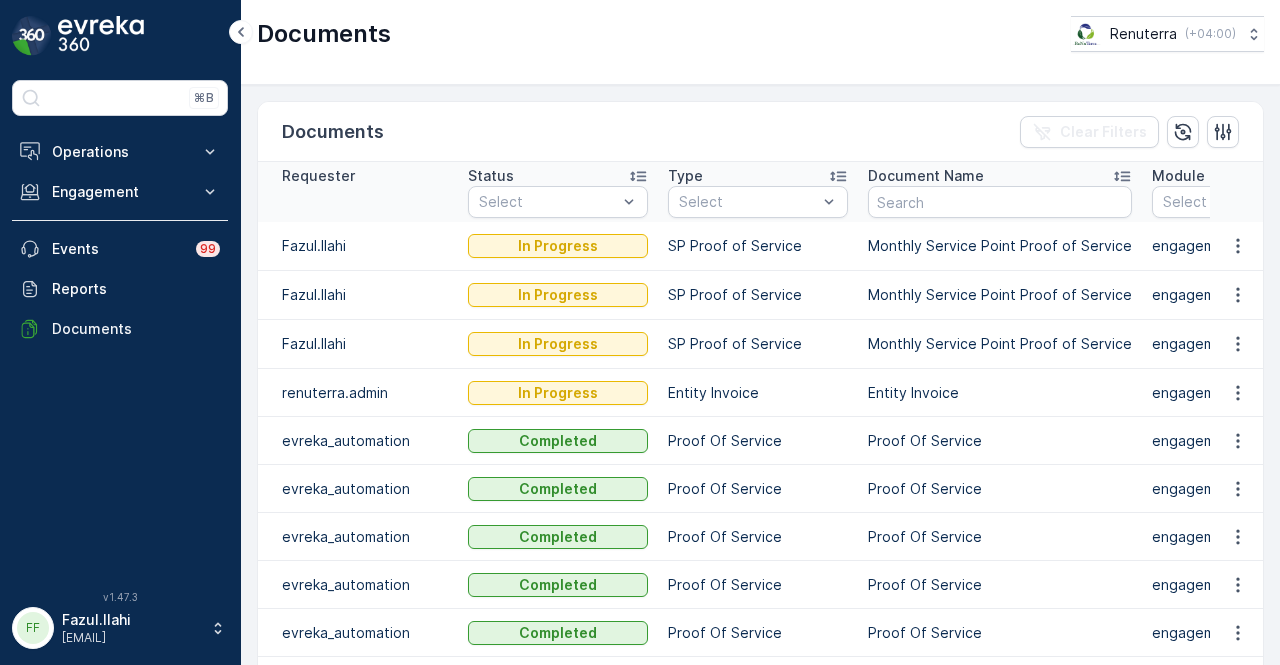 click on "Documents Clear Filters" at bounding box center (760, 132) 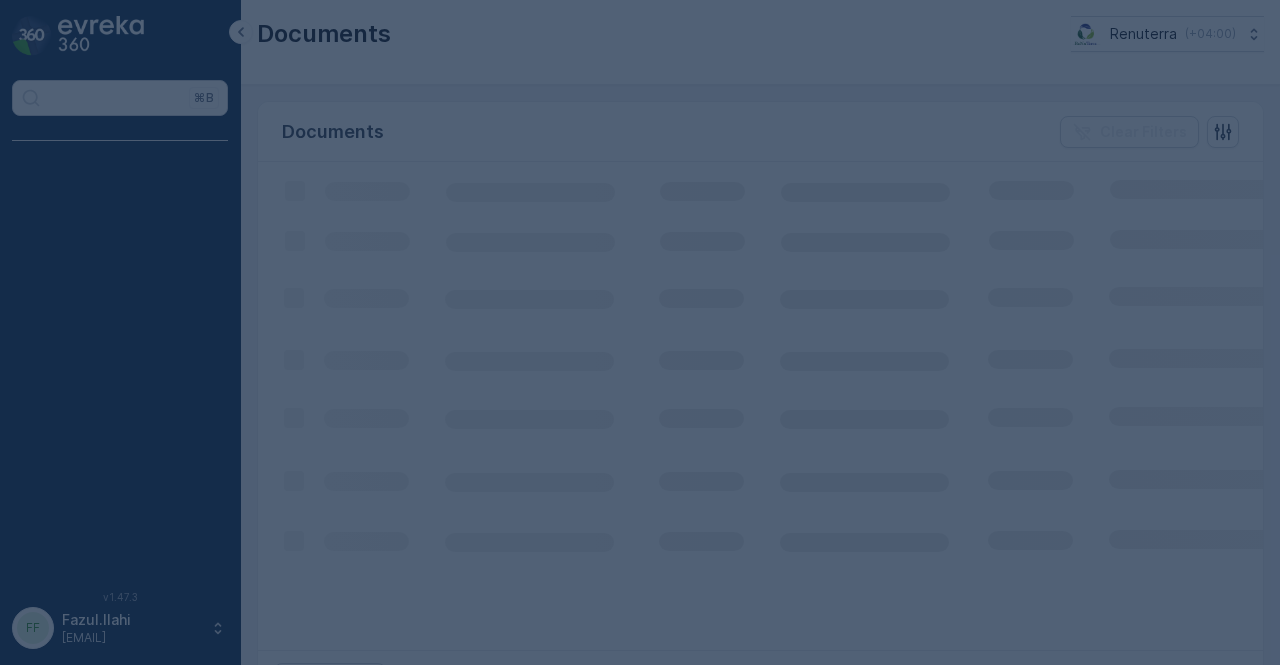 scroll, scrollTop: 0, scrollLeft: 0, axis: both 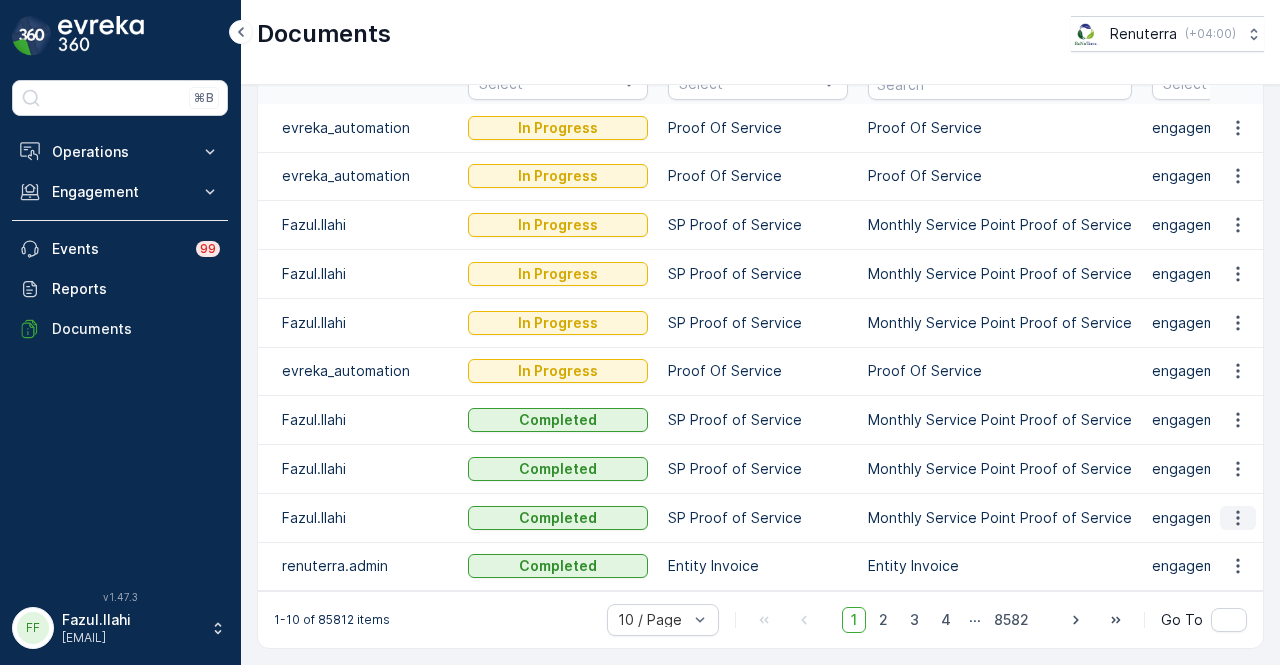 click 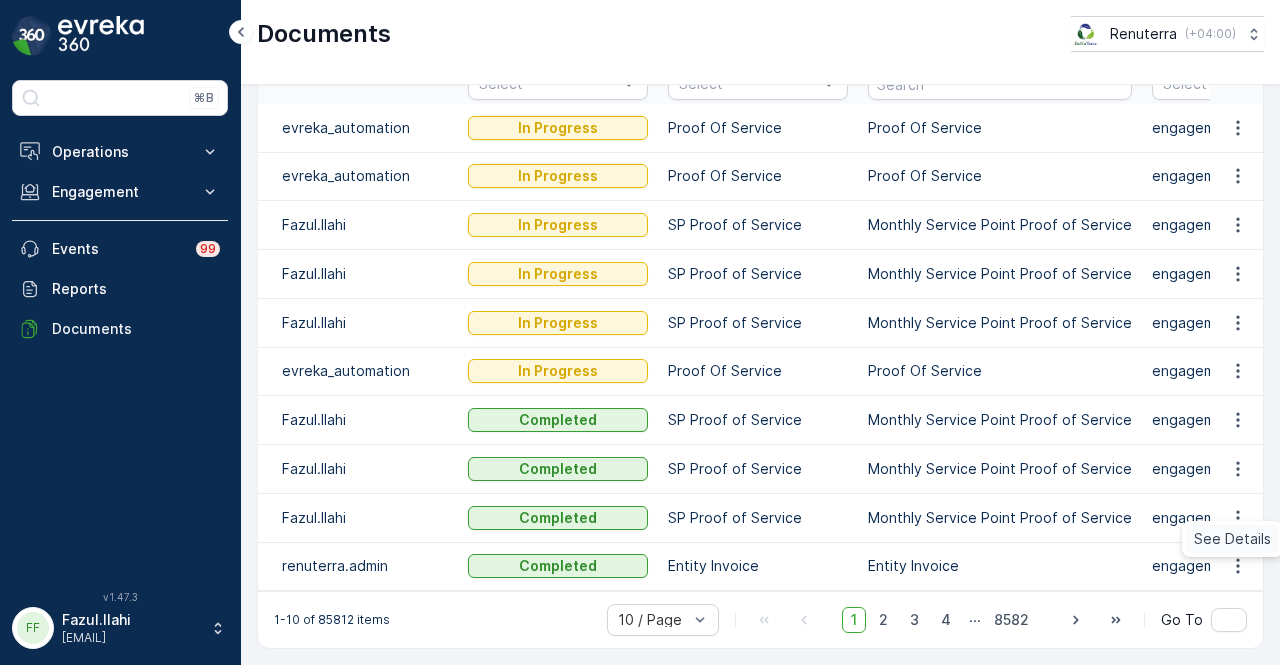 click on "See Details" at bounding box center [1232, 539] 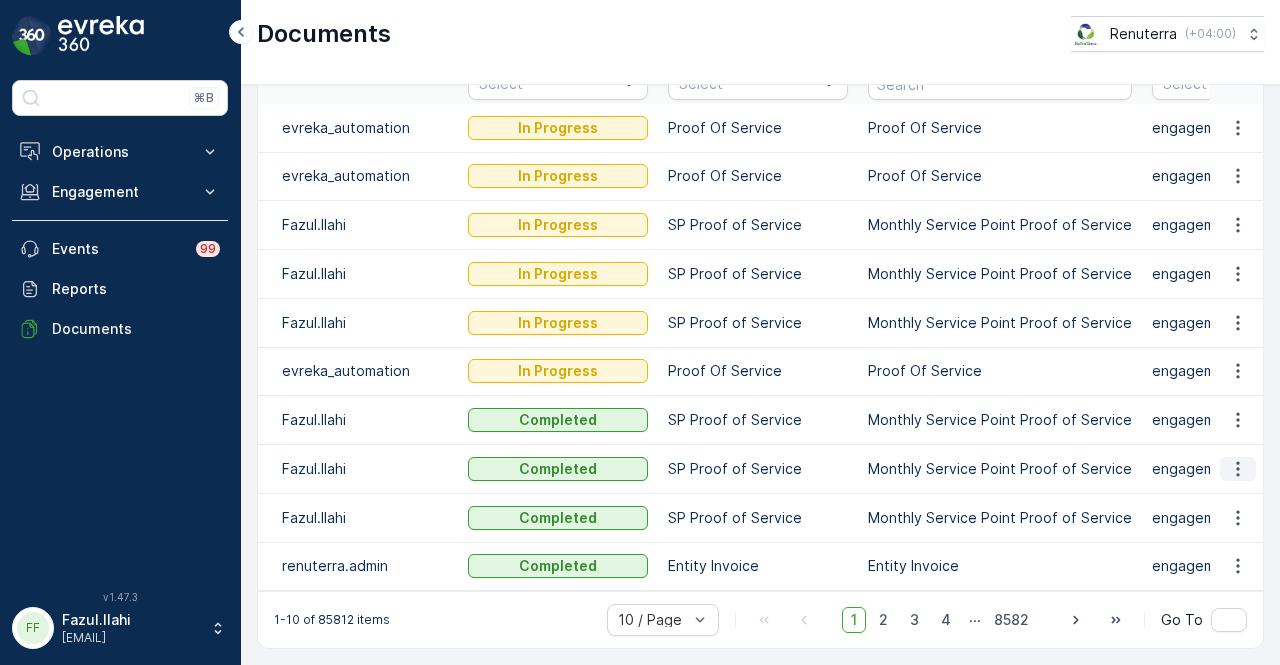 click 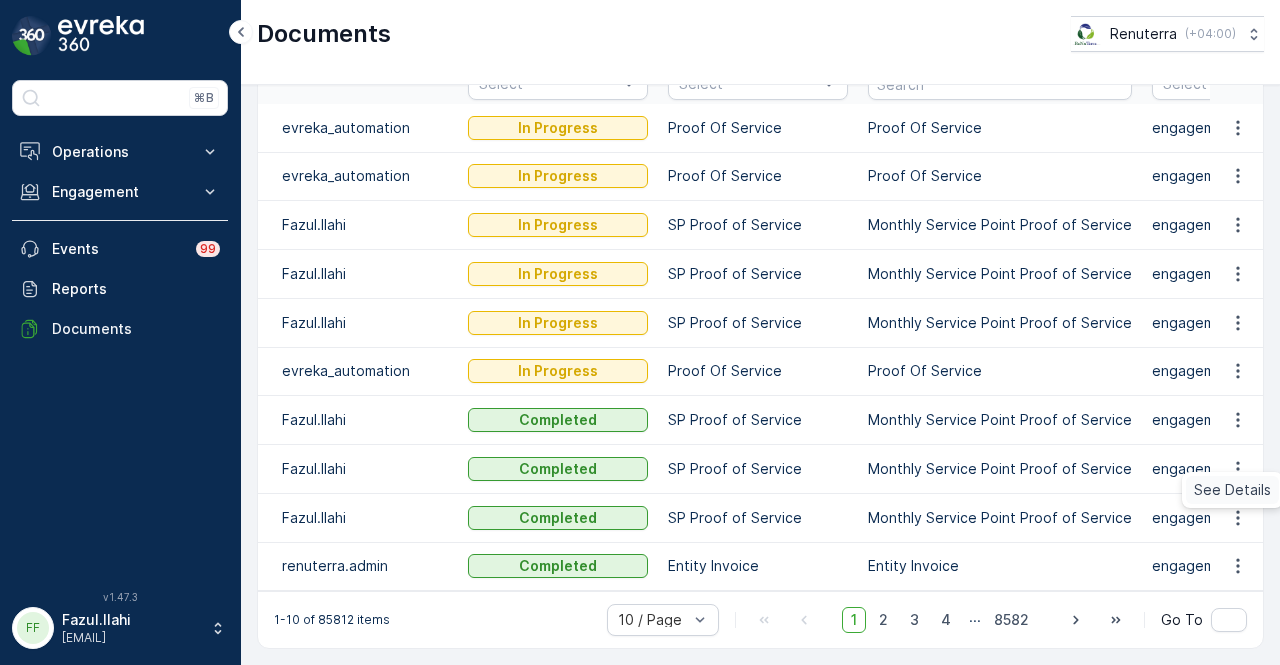 click on "See Details" at bounding box center [1232, 490] 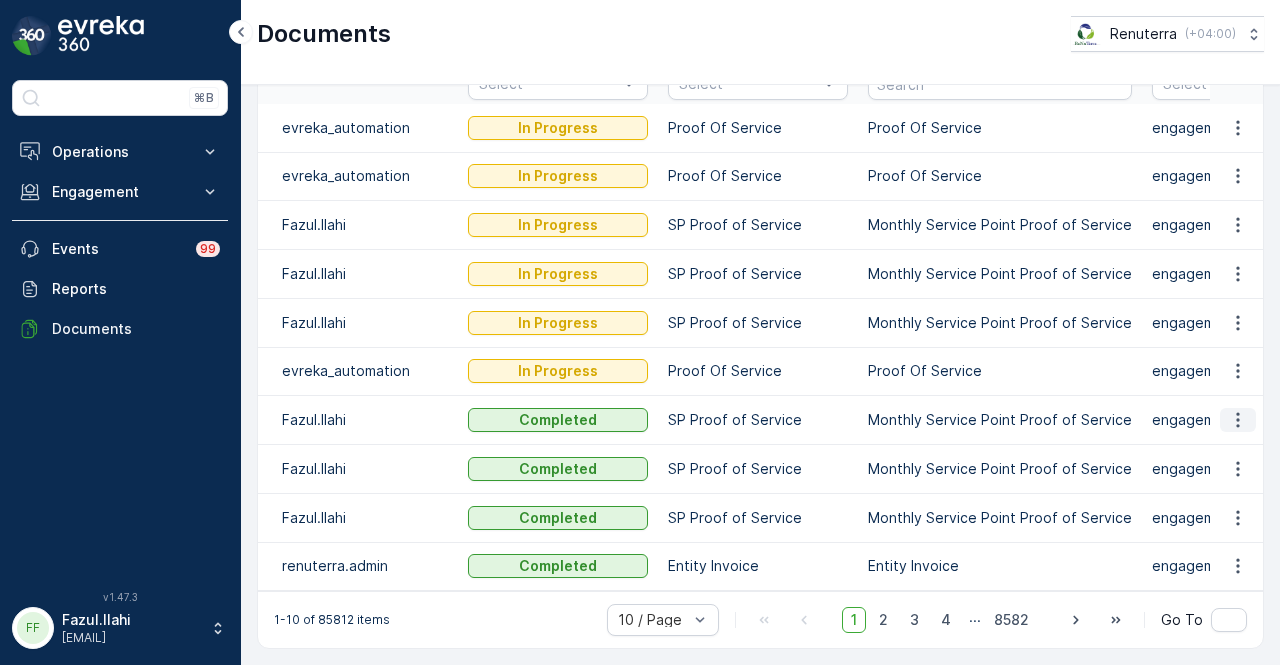 click 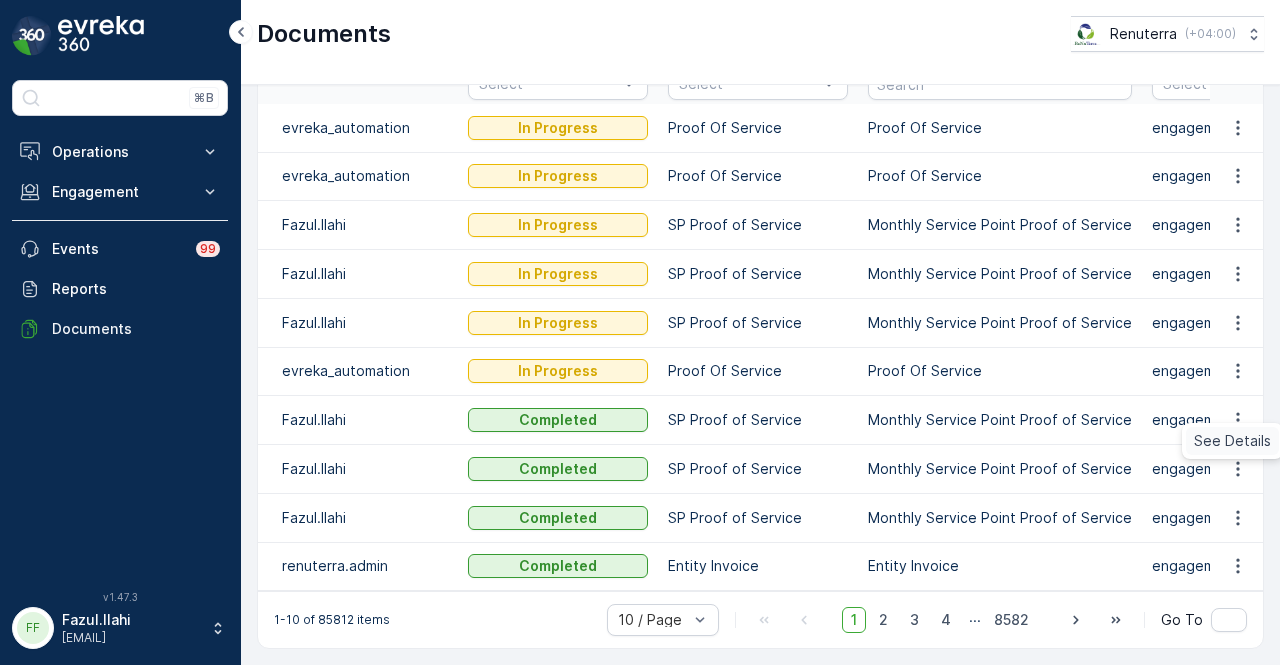 click on "See Details" at bounding box center (1232, 441) 